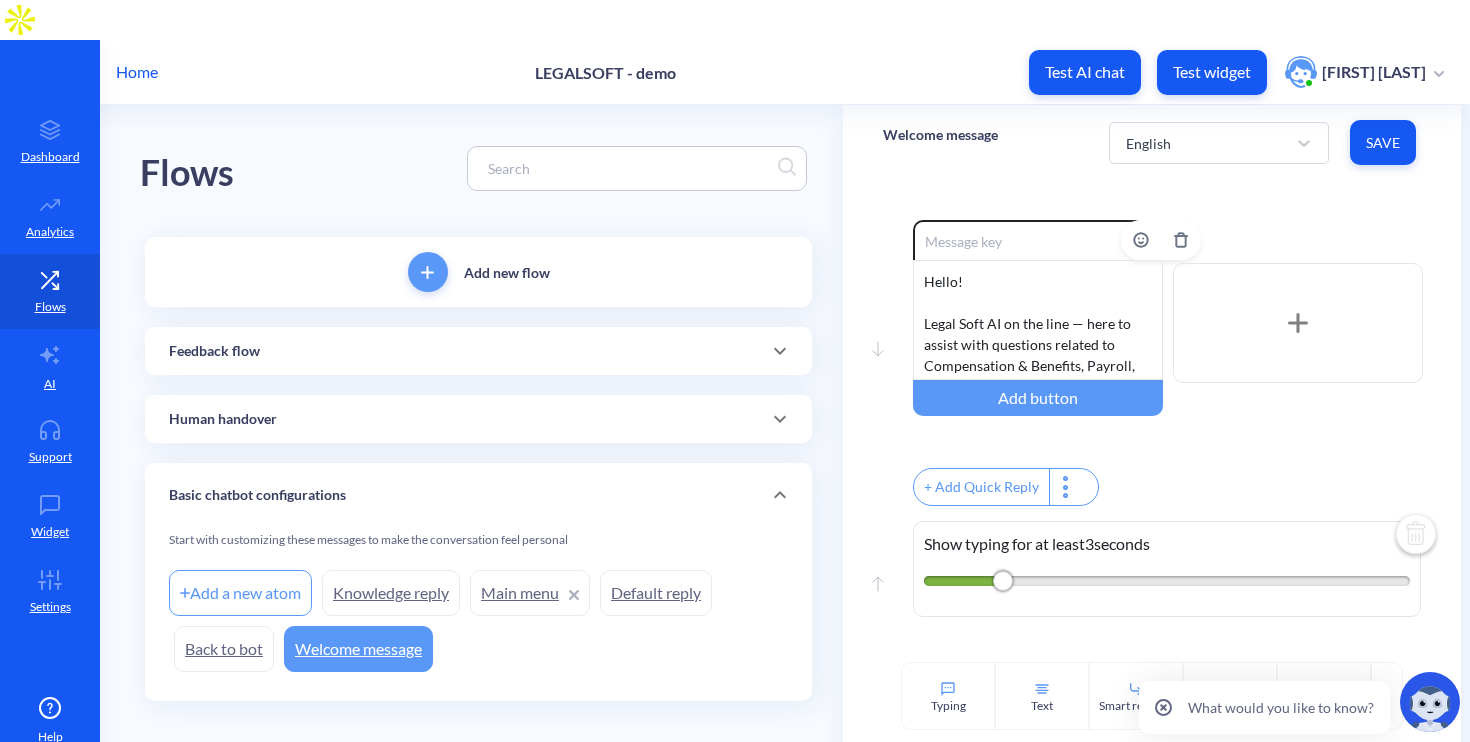 scroll, scrollTop: 0, scrollLeft: 0, axis: both 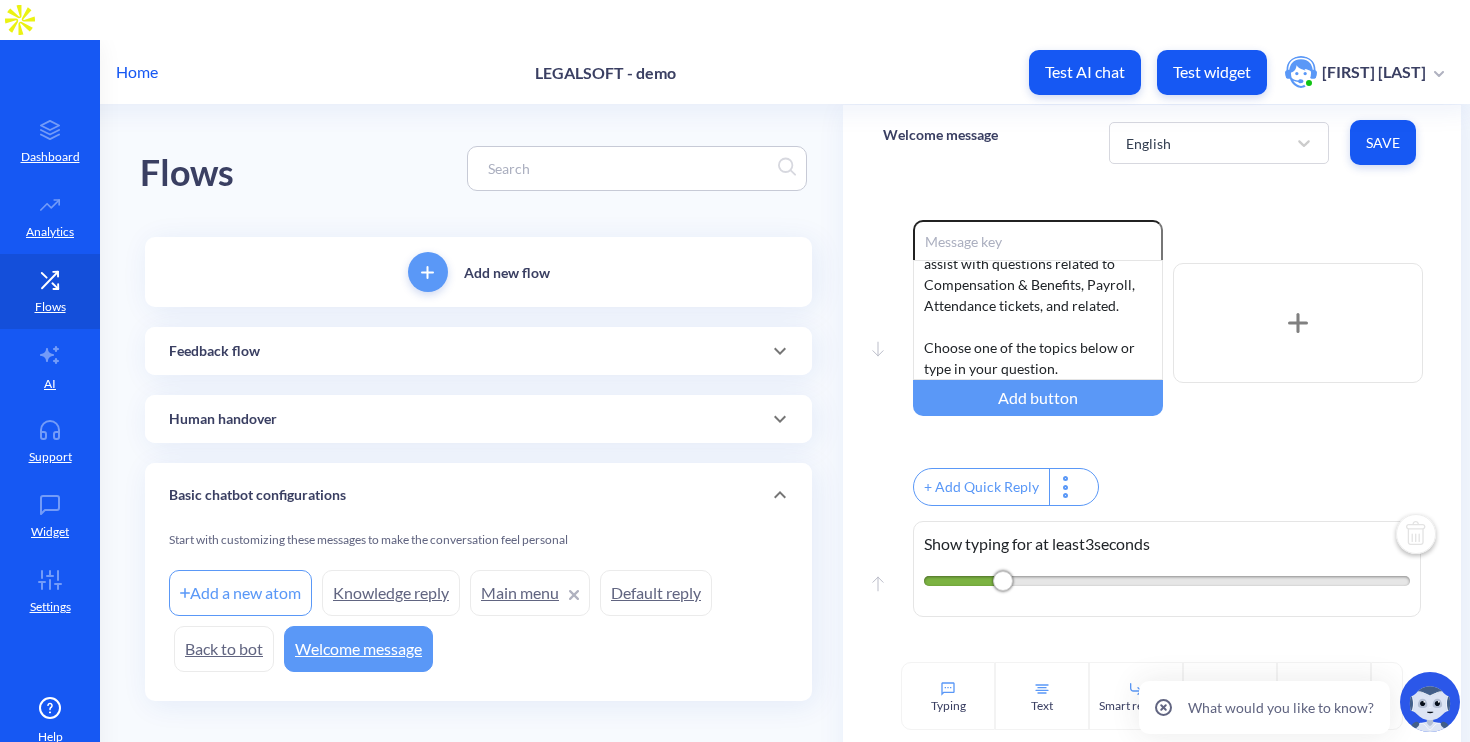 click at bounding box center (1416, 536) 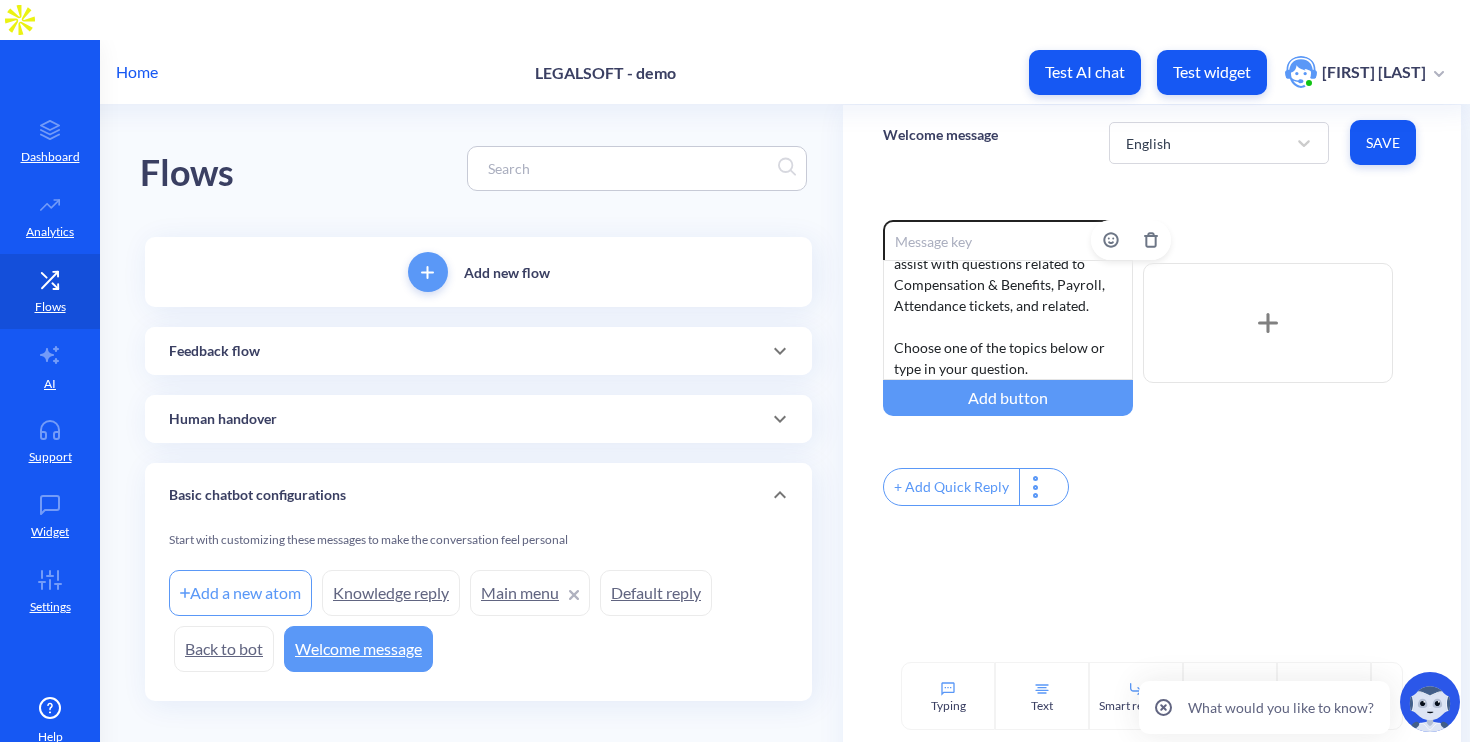 click on "Hello! Legal Soft AI on the line — here to assist with questions related to Compensation & Benefits, Payroll, Attendance tickets, and related. Choose one of the topics below or type in your question." 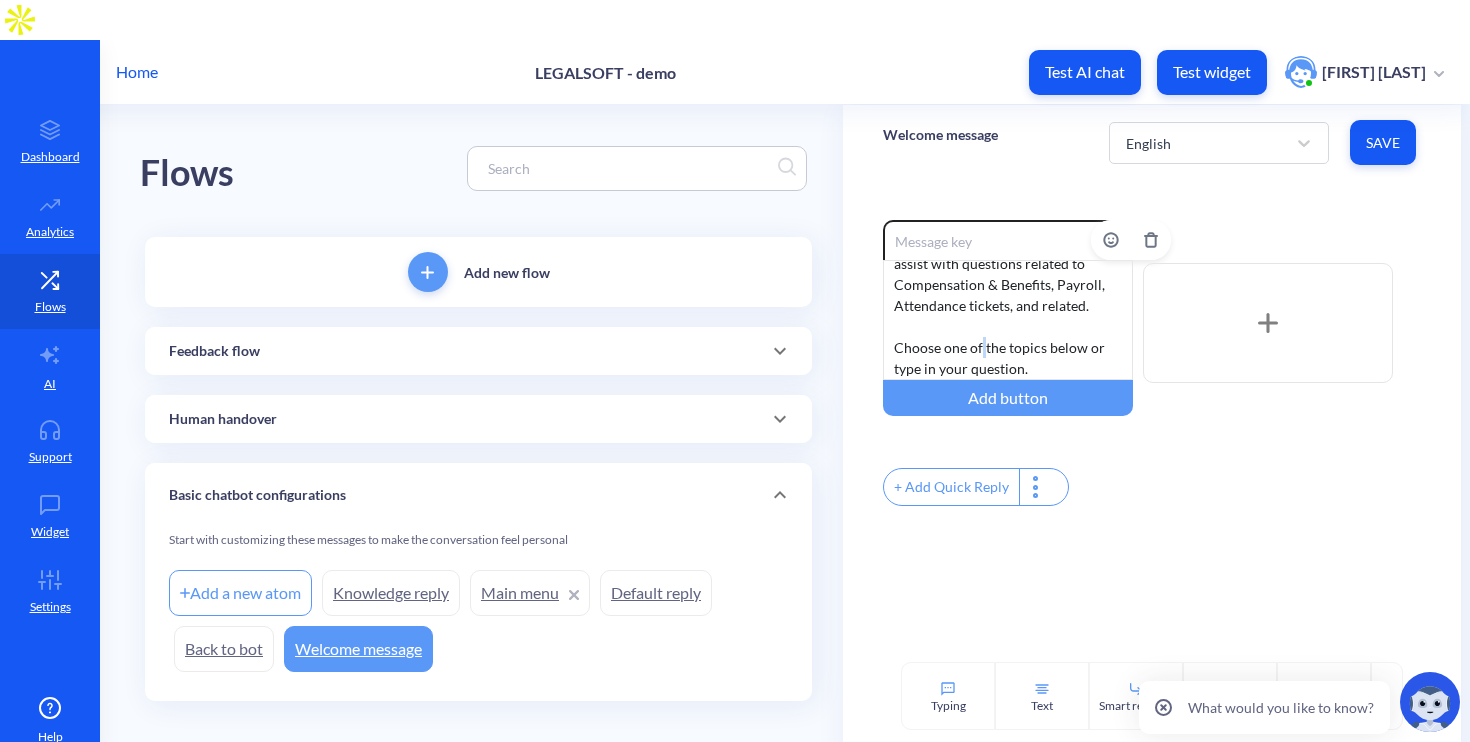 click on "Hello! Legal Soft AI on the line — here to assist with questions related to Compensation & Benefits, Payroll, Attendance tickets, and related. Choose one of the topics below or type in your question." 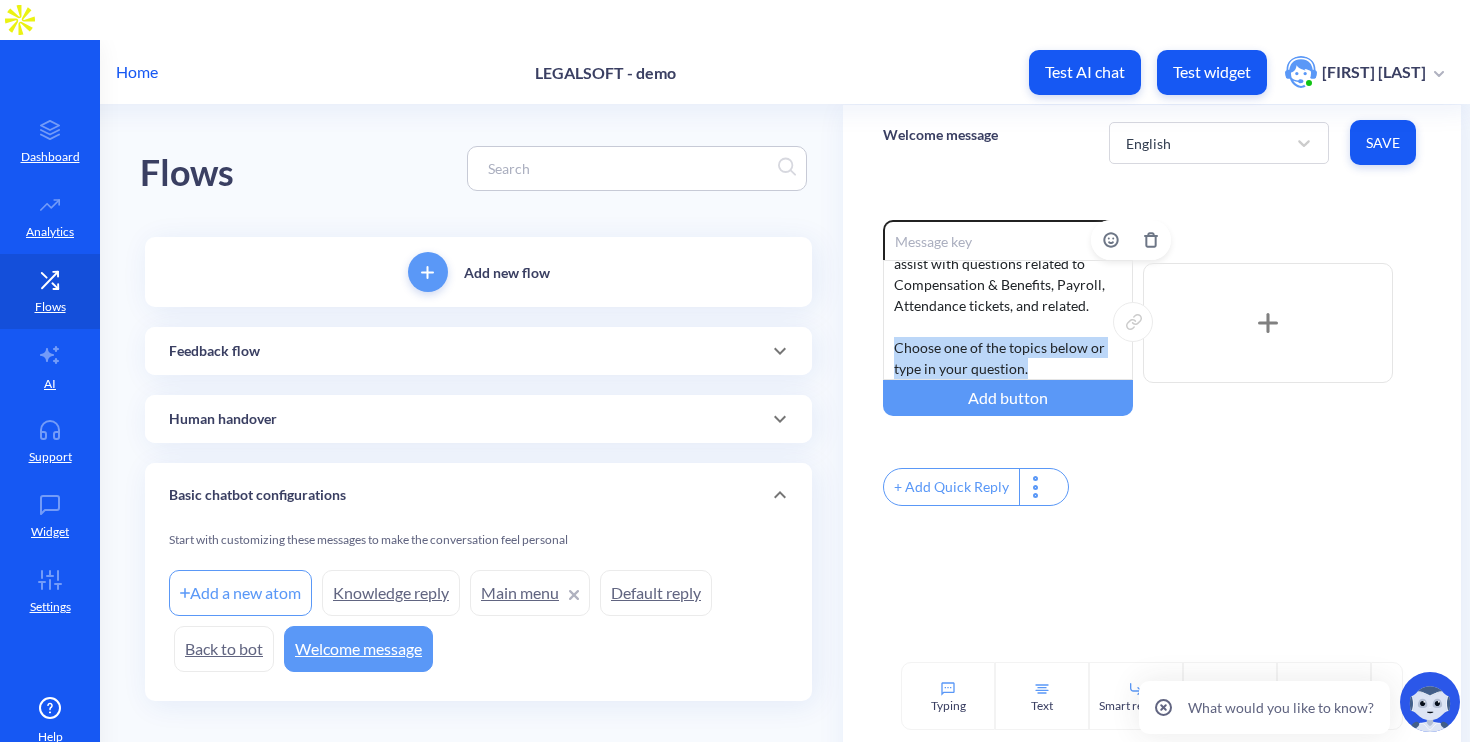 click on "Hello! Legal Soft AI on the line — here to assist with questions related to Compensation & Benefits, Payroll, Attendance tickets, and related. Choose one of the topics below or type in your question." at bounding box center [1008, 320] 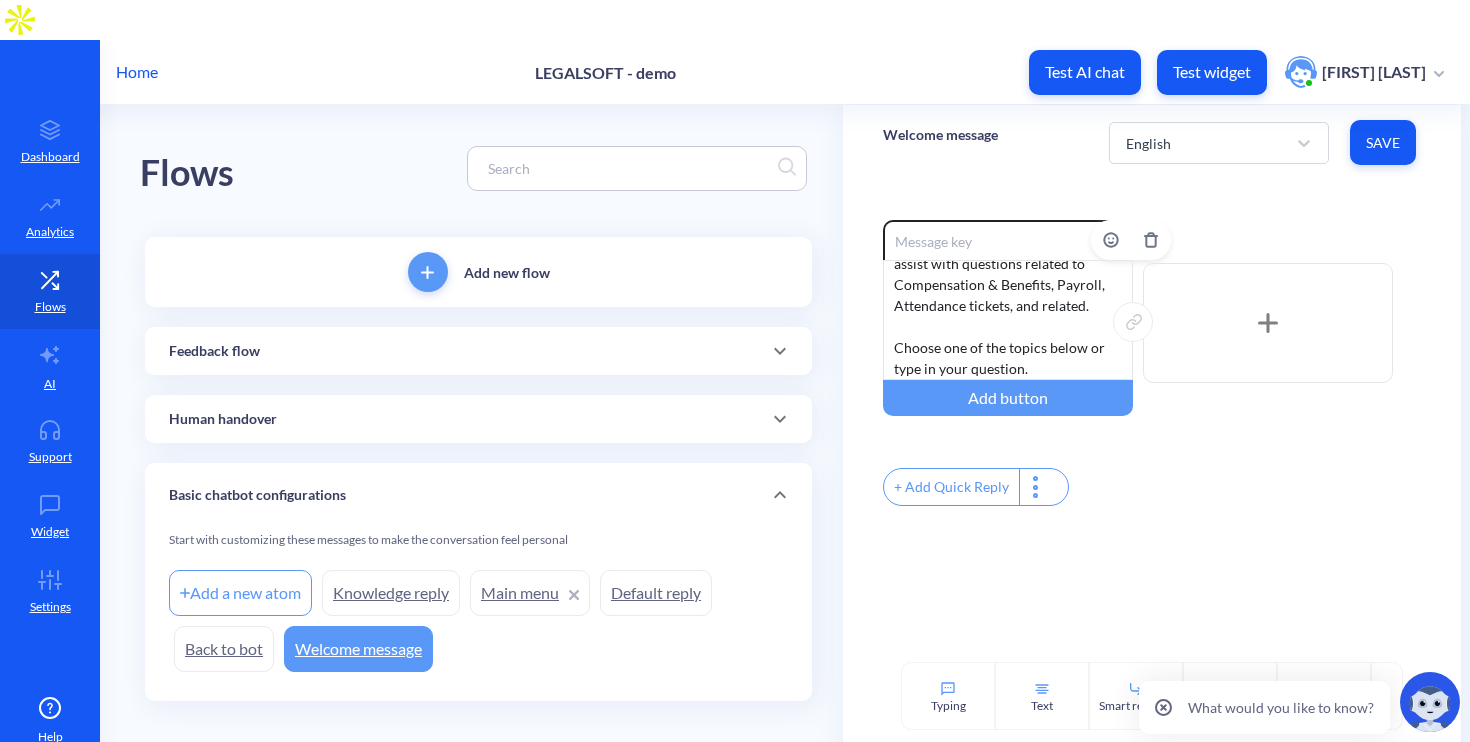 scroll, scrollTop: 60, scrollLeft: 0, axis: vertical 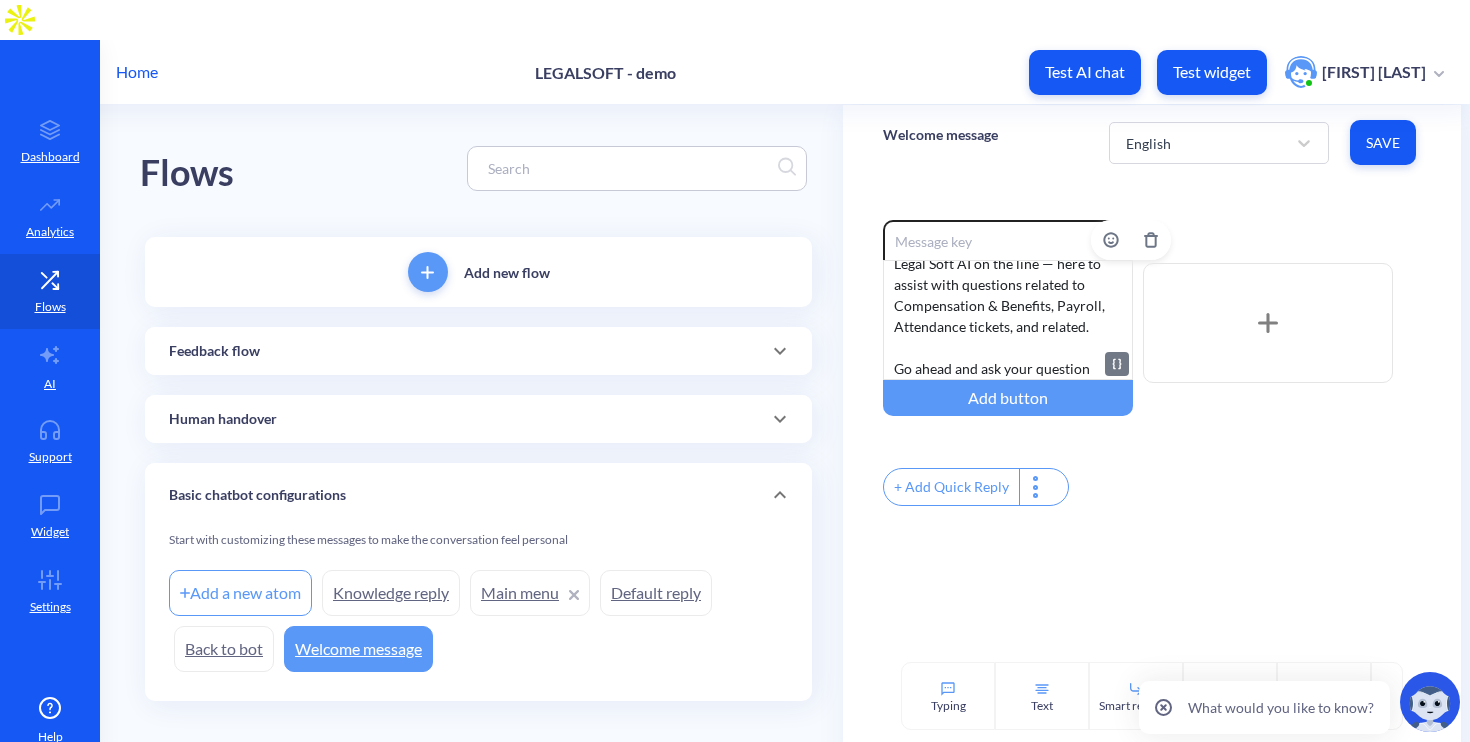 click on "Hello! Legal Soft AI on the line — here to assist with questions related to Compensation & Benefits, Payroll, Attendance tickets, and related. Go ahead and ask your question" 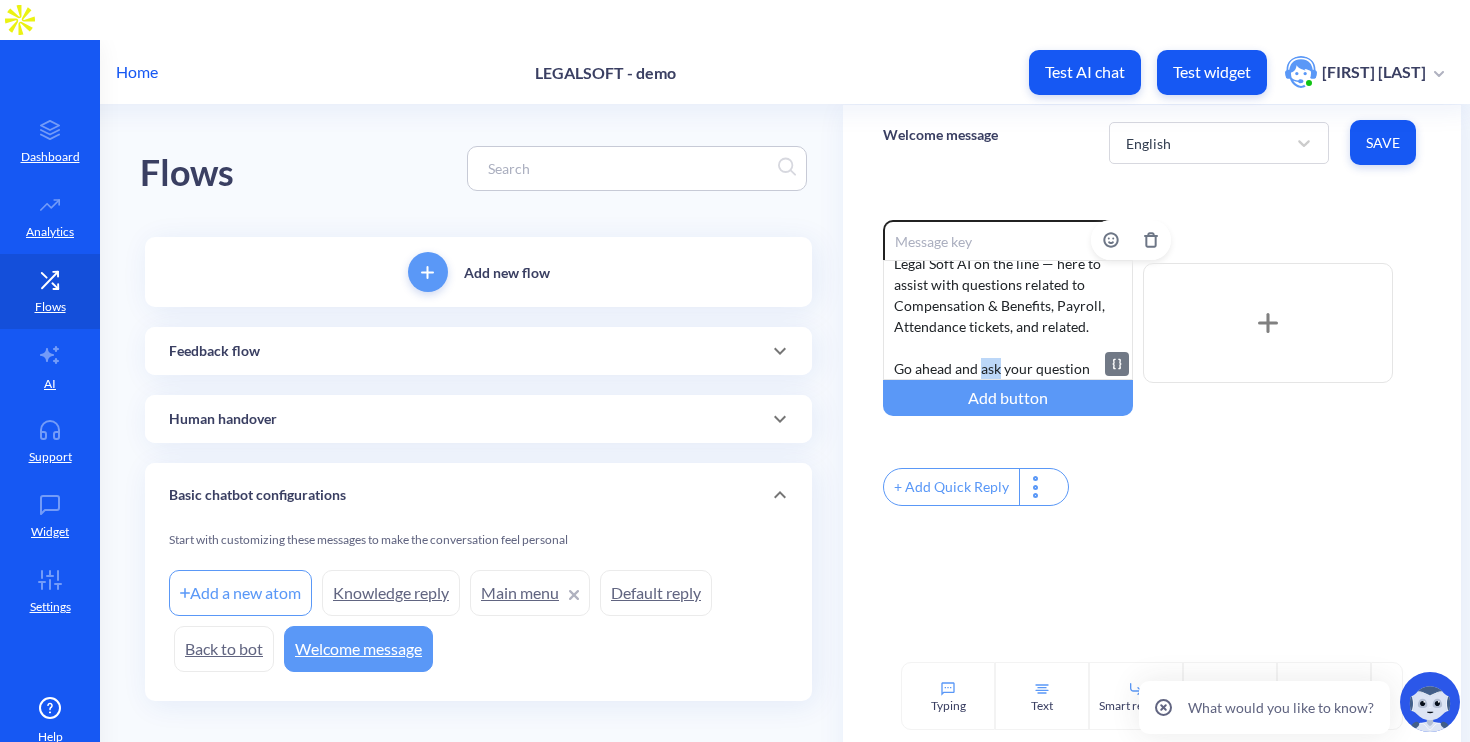 click on "Hello! Legal Soft AI on the line — here to assist with questions related to Compensation & Benefits, Payroll, Attendance tickets, and related. Go ahead and ask your question" 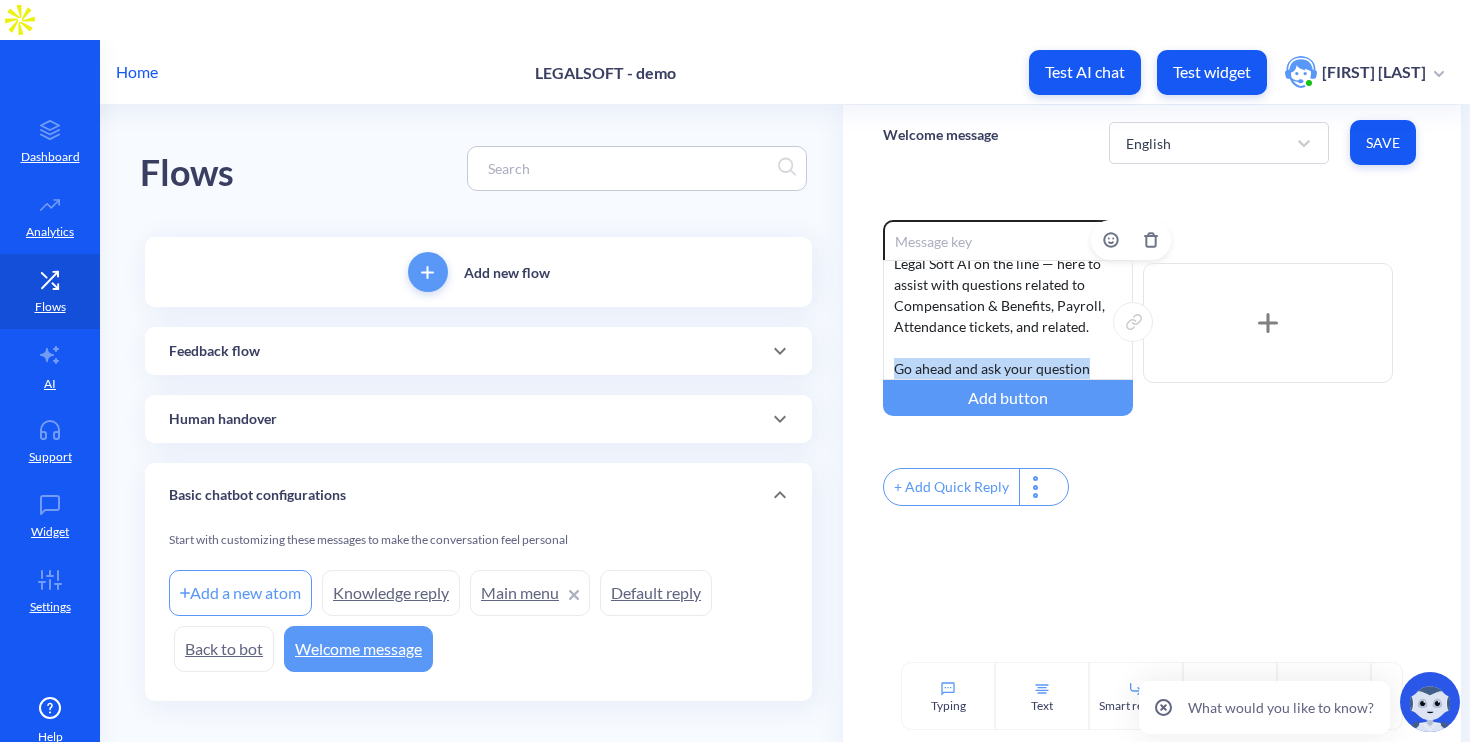 click on "Hello! Legal Soft AI on the line — here to assist with questions related to Compensation & Benefits, Payroll, Attendance tickets, and related. Go ahead and ask your question" at bounding box center [1008, 320] 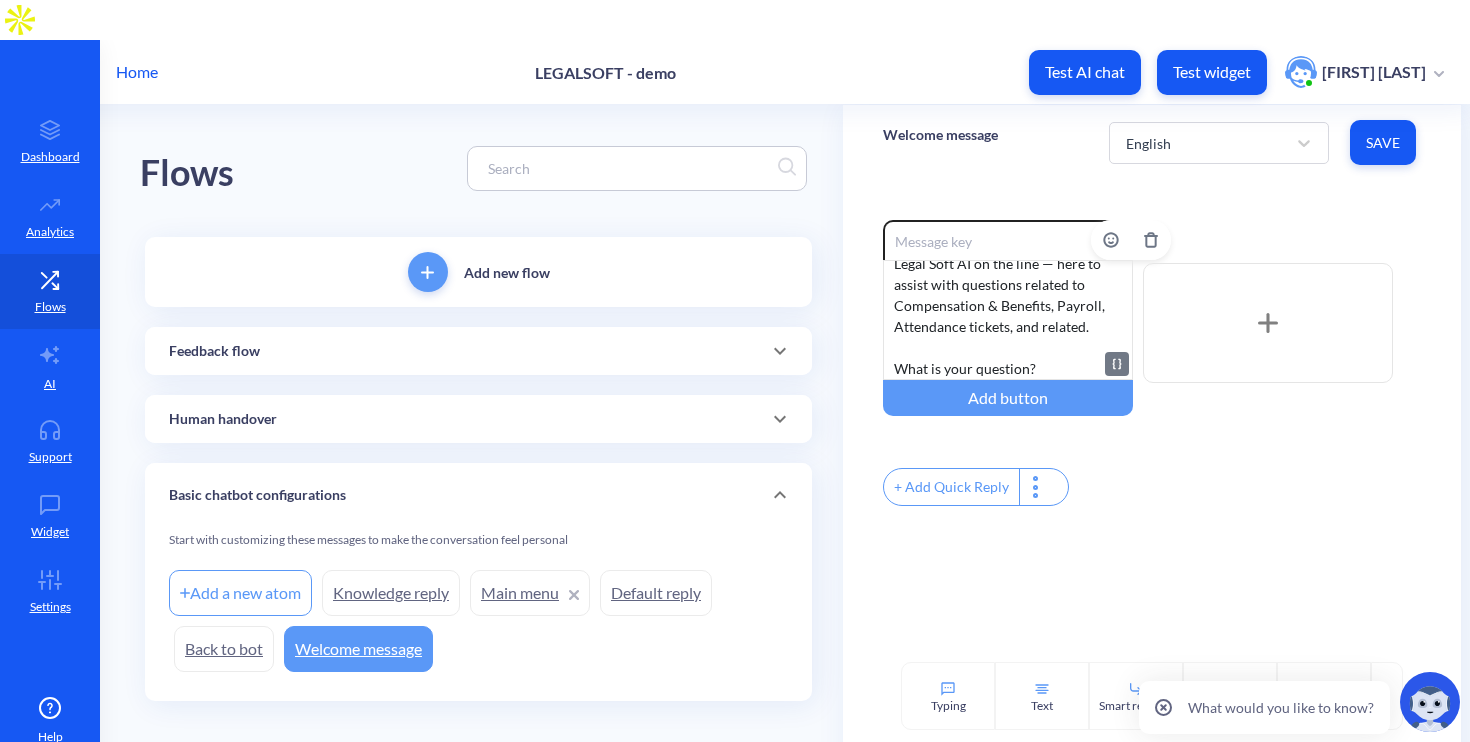 click on "Hello! Legal Soft AI on the line — here to assist with questions related to Compensation & Benefits, Payroll, Attendance tickets, and related. What is your question?" 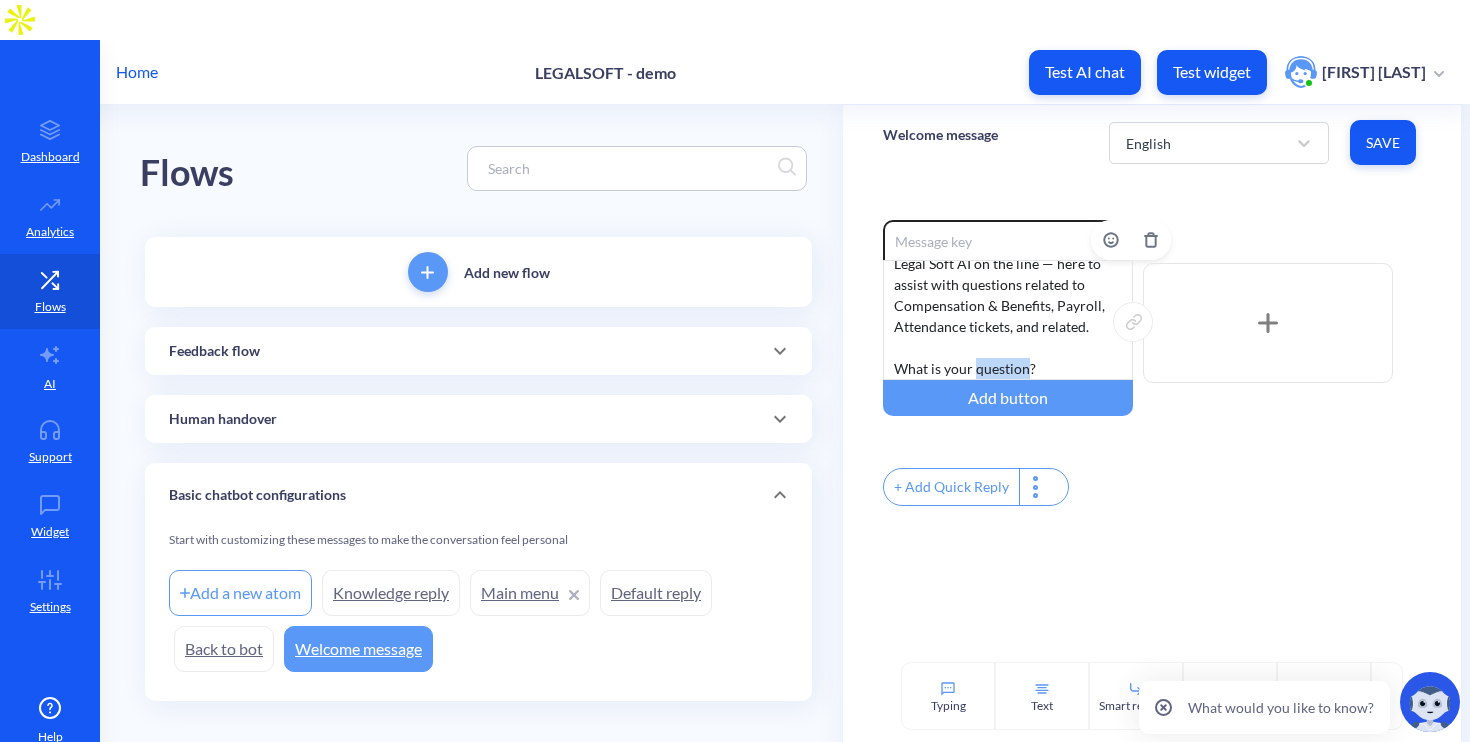 click on "Hello! Legal Soft AI on the line — here to assist with questions related to Compensation & Benefits, Payroll, Attendance tickets, and related. What is your question?" at bounding box center [1008, 320] 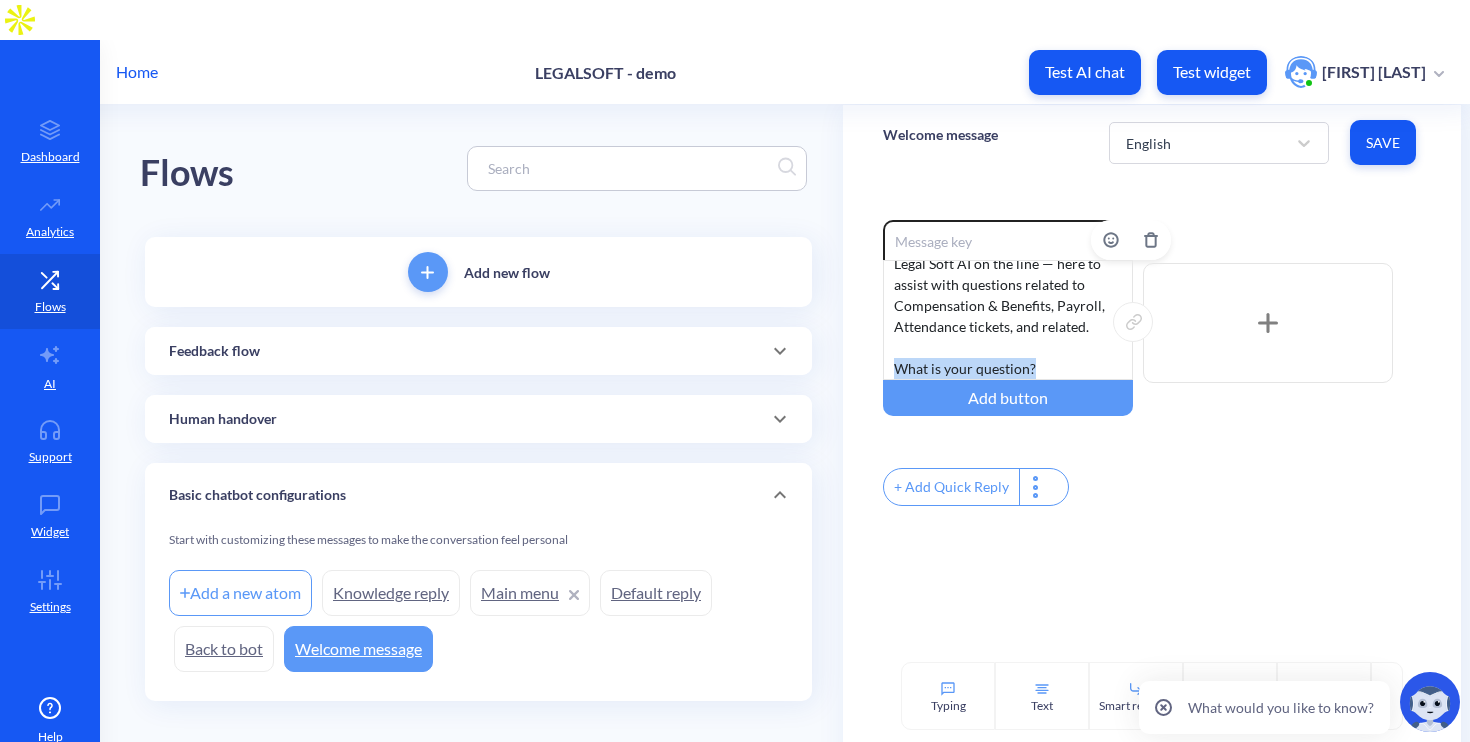 click on "Hello! Legal Soft AI on the line — here to assist with questions related to Compensation & Benefits, Payroll, Attendance tickets, and related. What is your question?" at bounding box center (1008, 320) 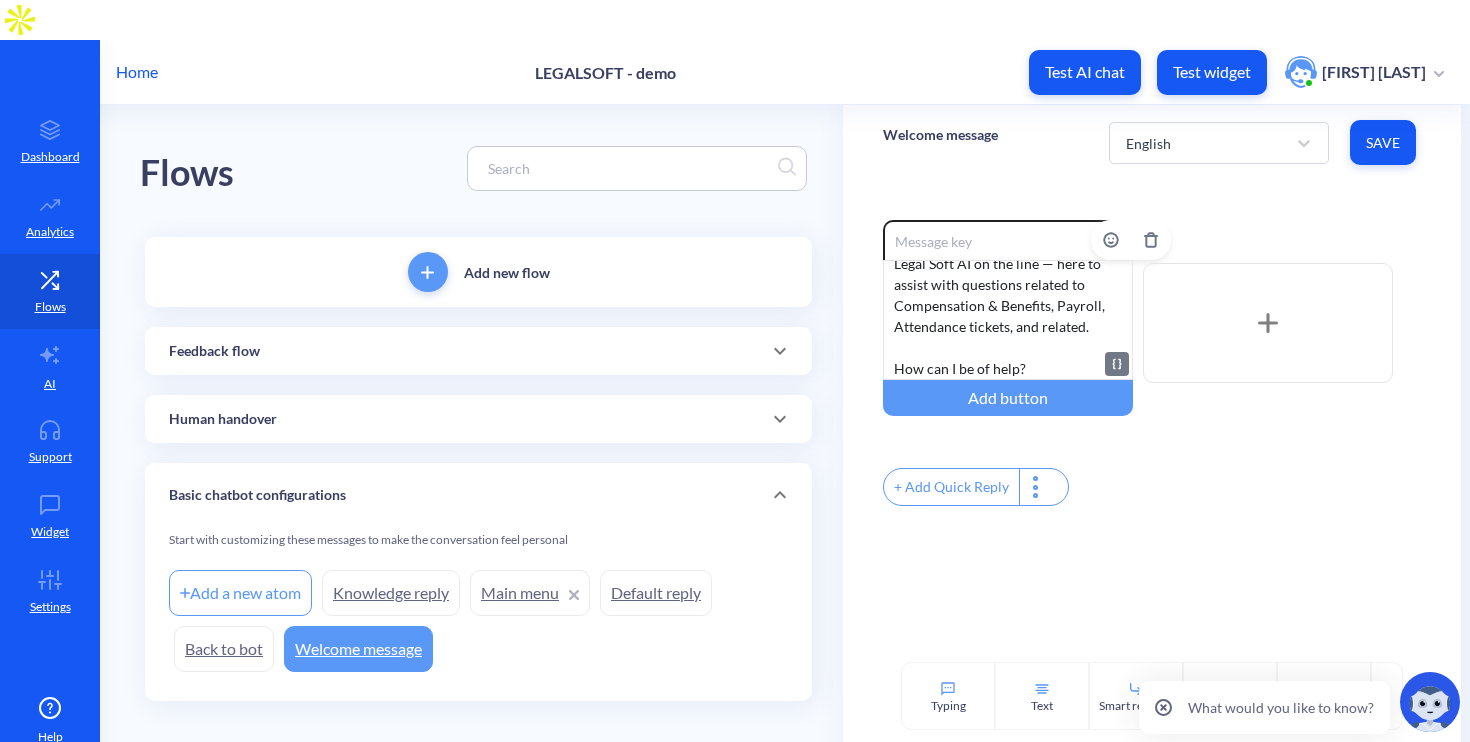 scroll, scrollTop: 0, scrollLeft: 0, axis: both 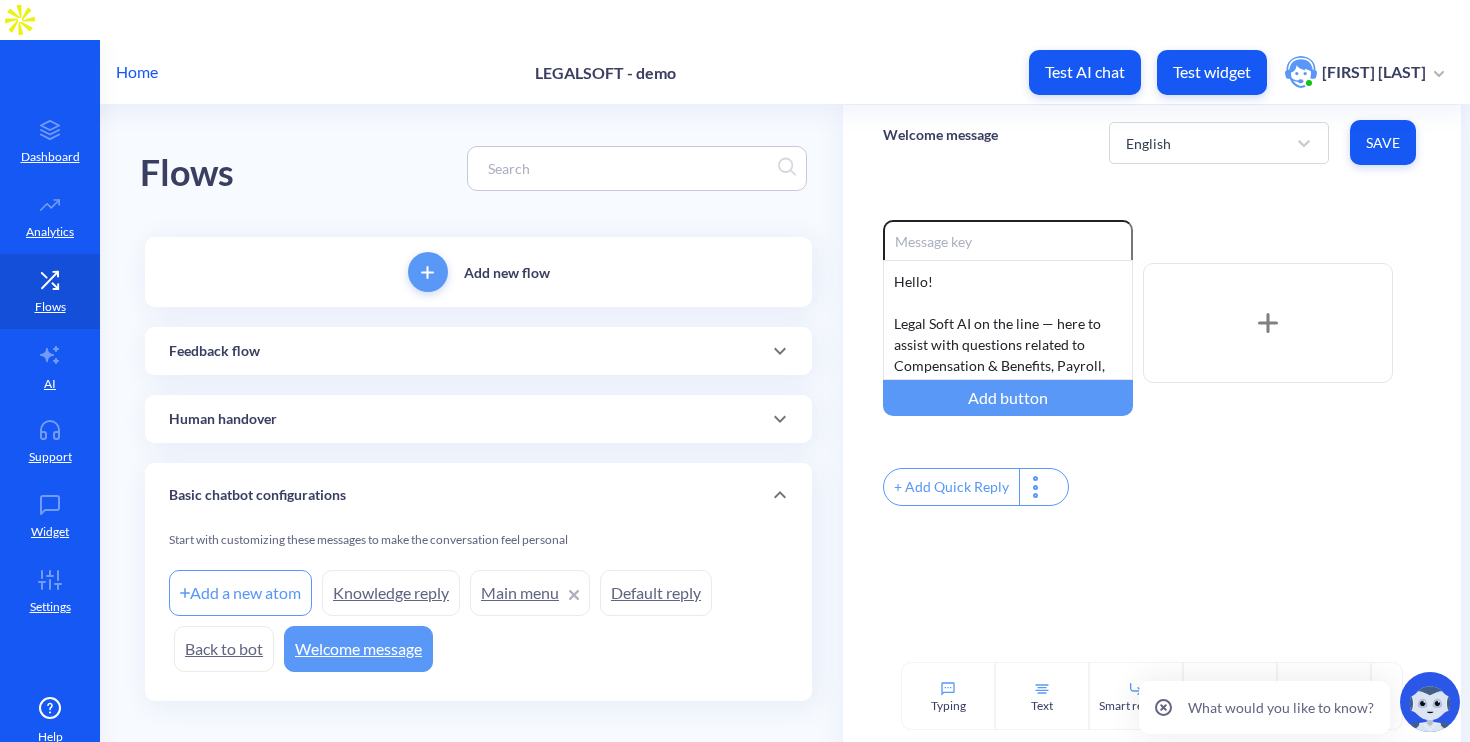 click on "Save" at bounding box center (1383, 143) 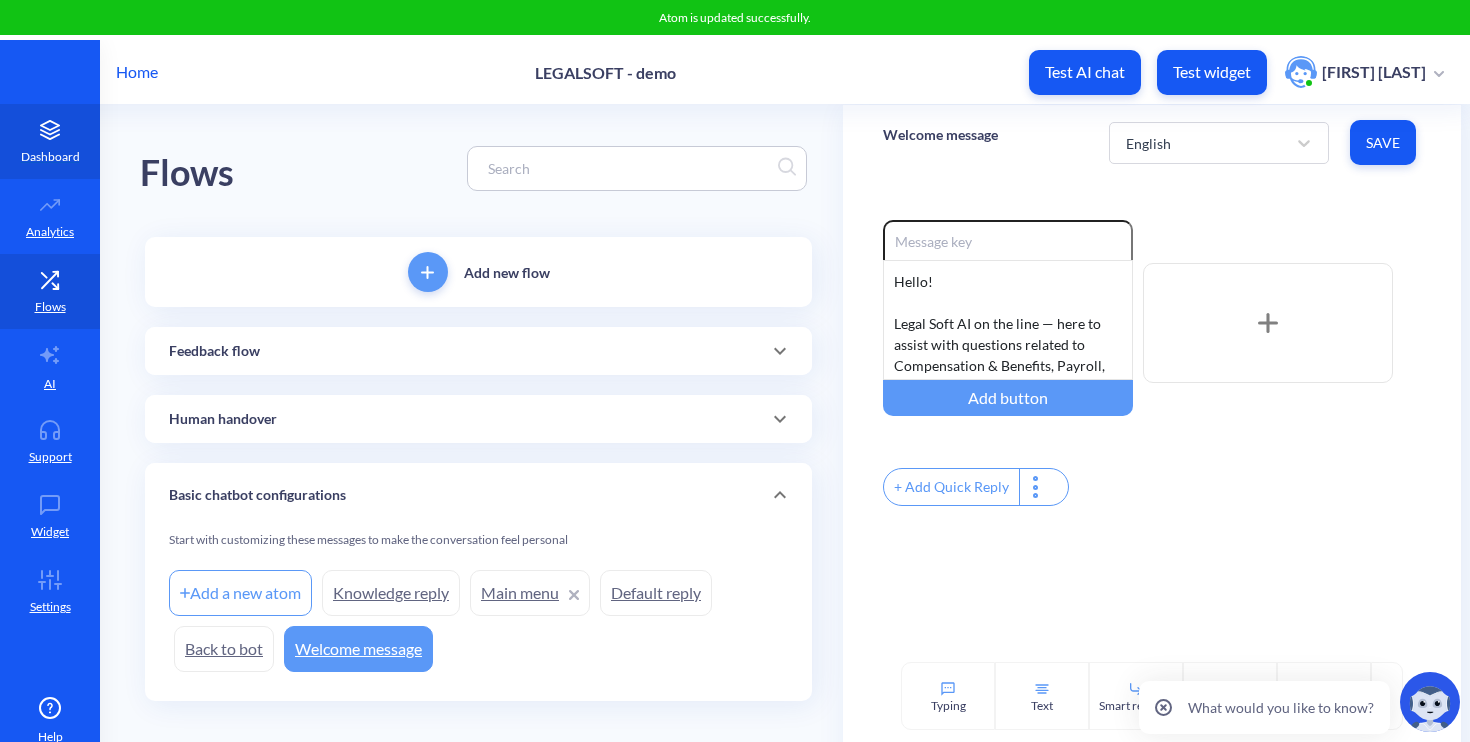 click on "Dashboard" at bounding box center (50, 141) 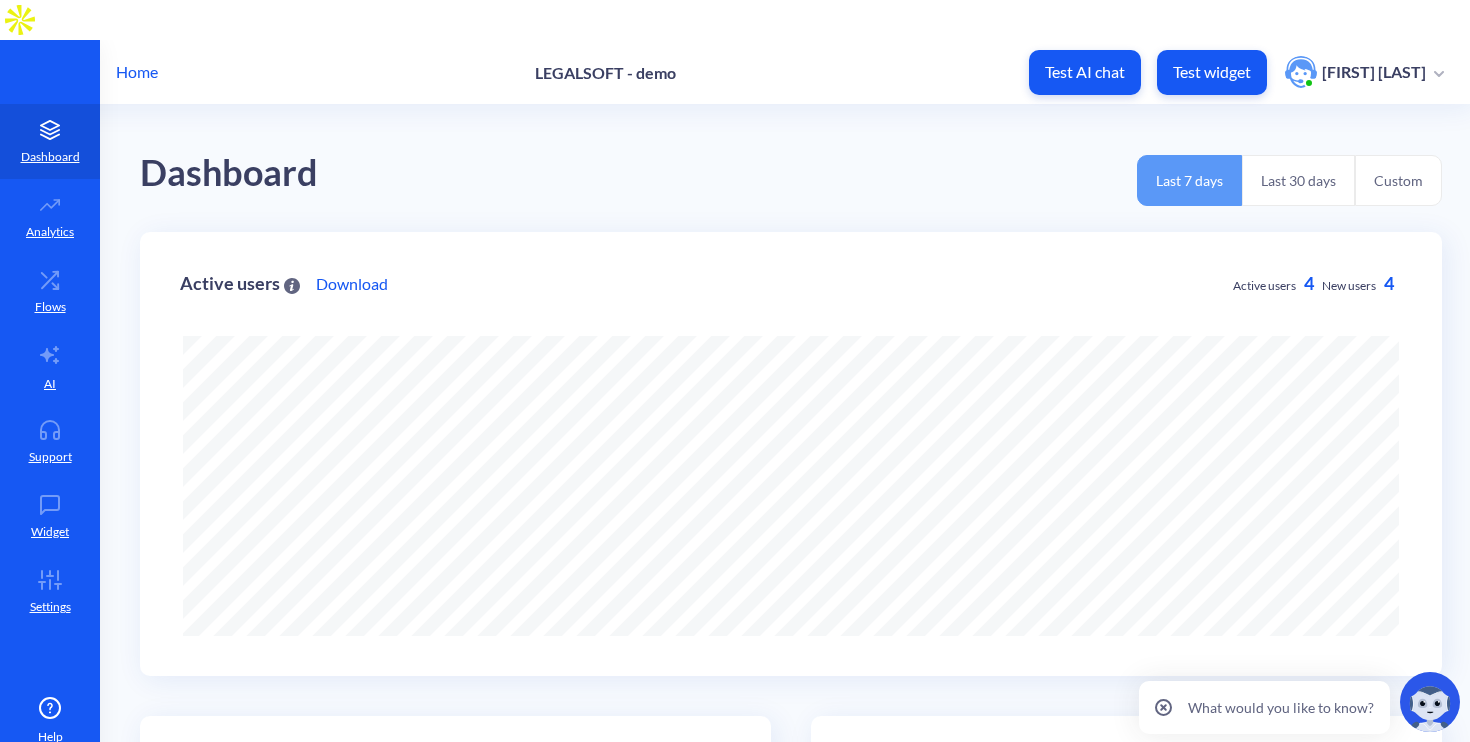 scroll, scrollTop: 999258, scrollLeft: 998530, axis: both 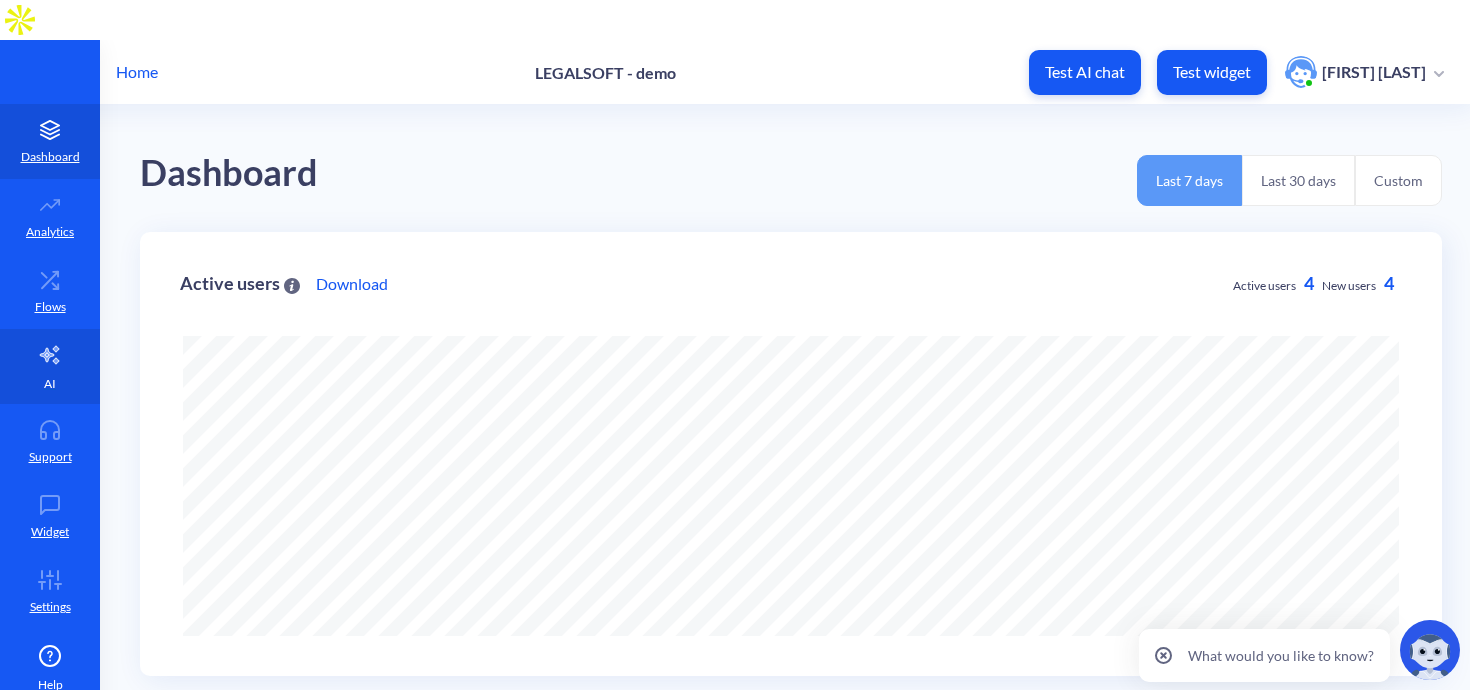 click on "AI" at bounding box center [50, 366] 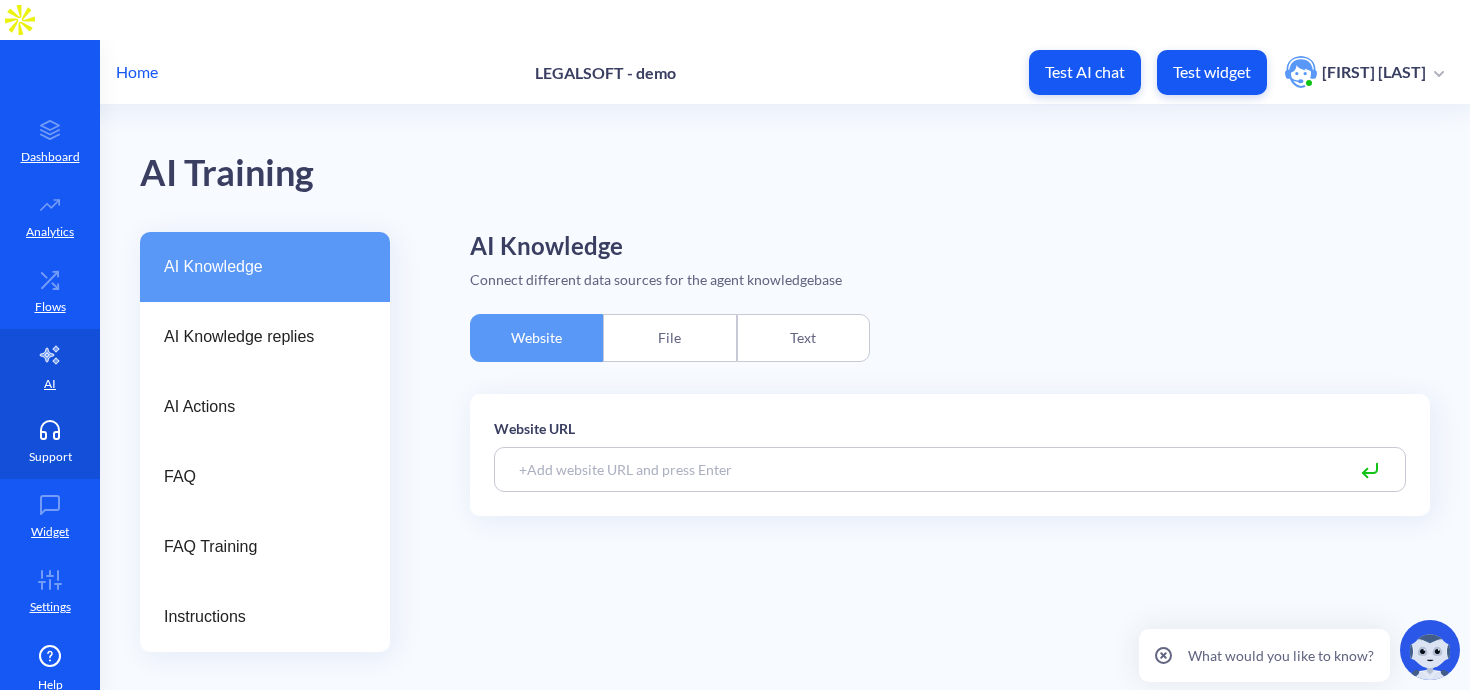 click on "Support" at bounding box center (50, 457) 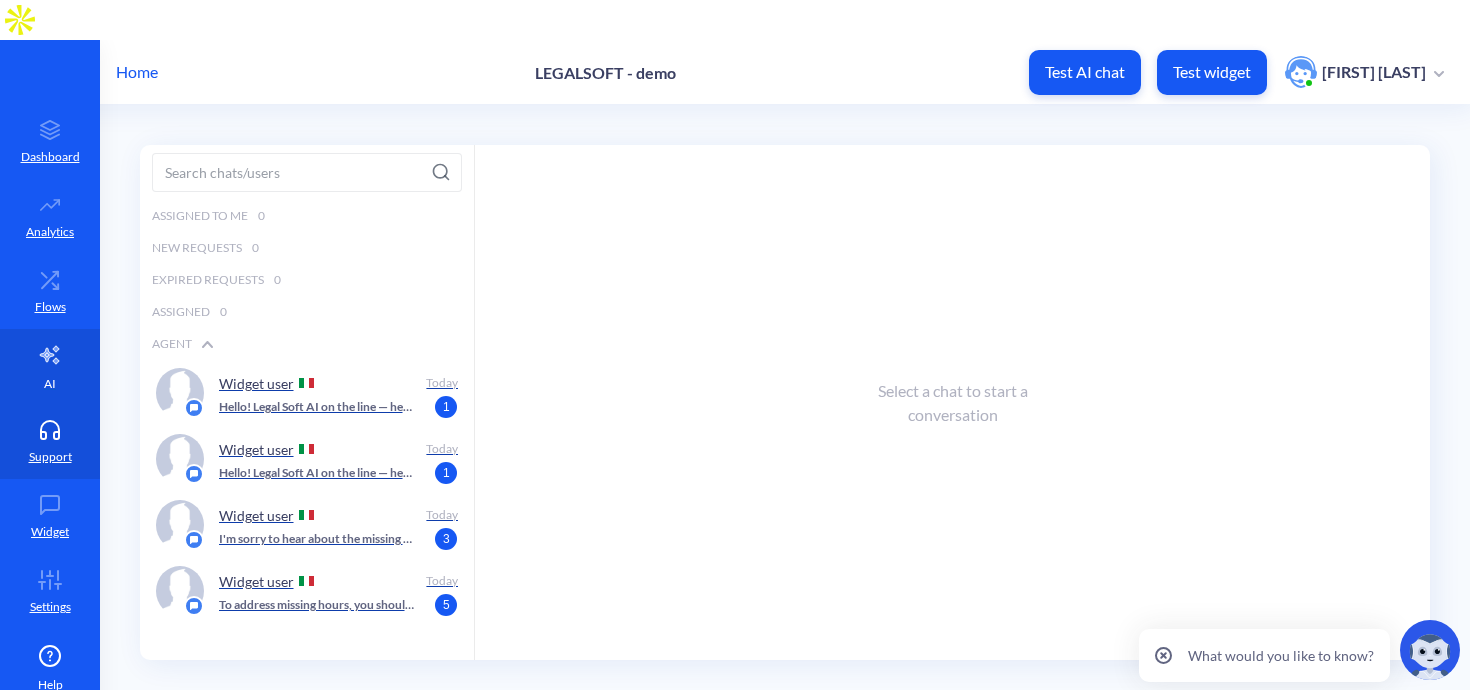 click 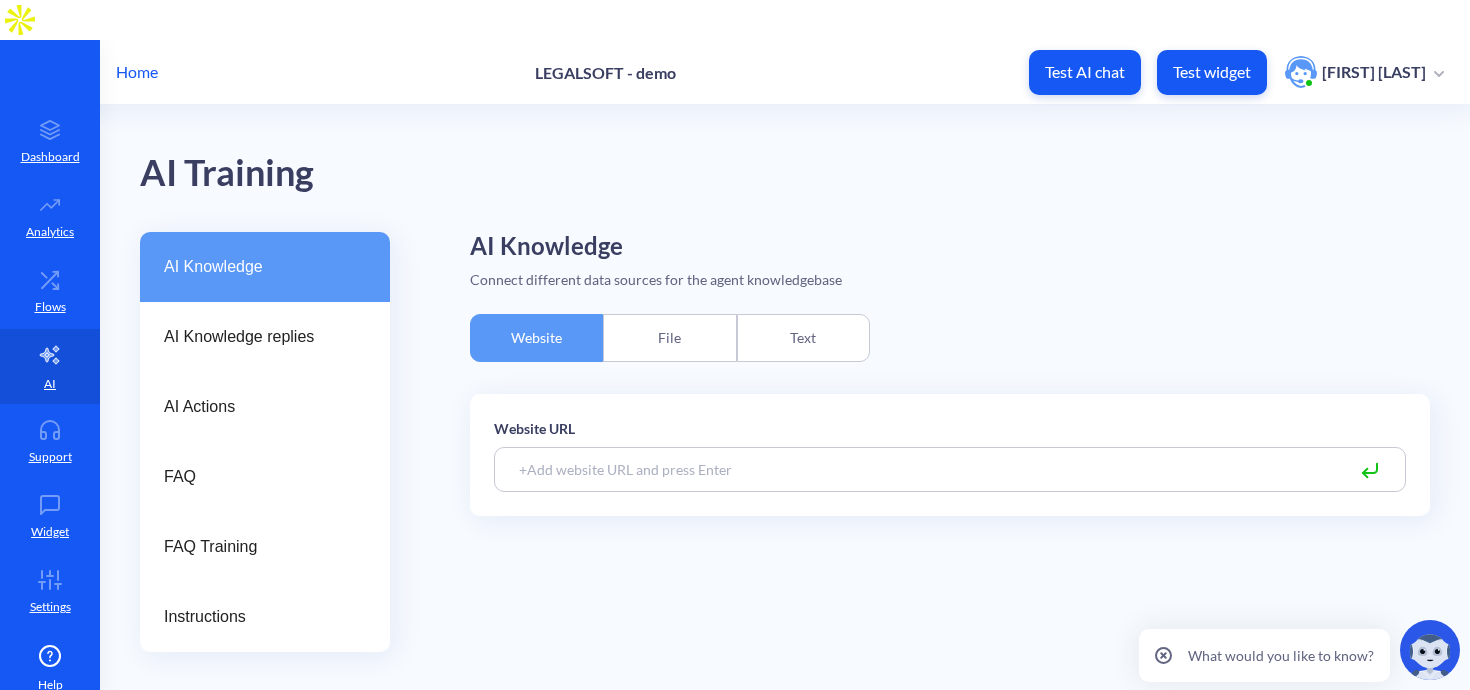 click on "File" at bounding box center (669, 338) 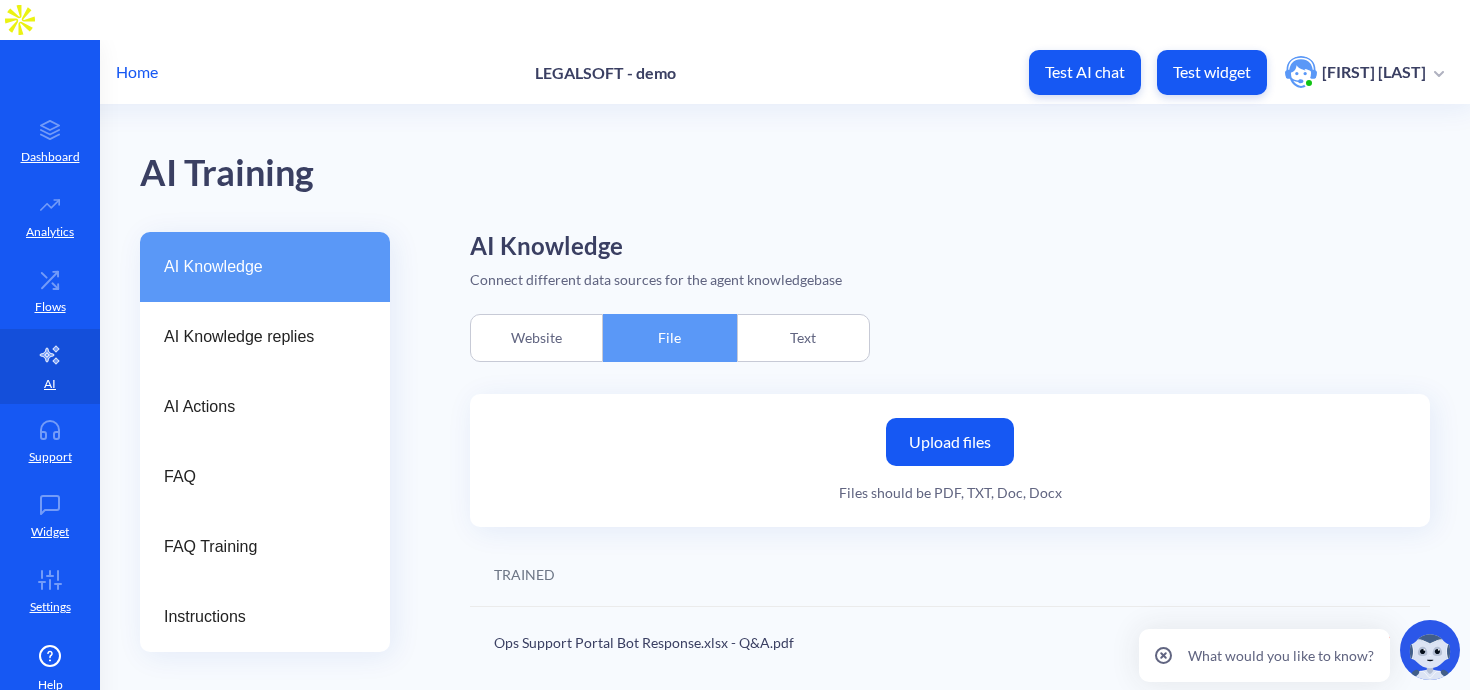 click on "Text" at bounding box center (803, 338) 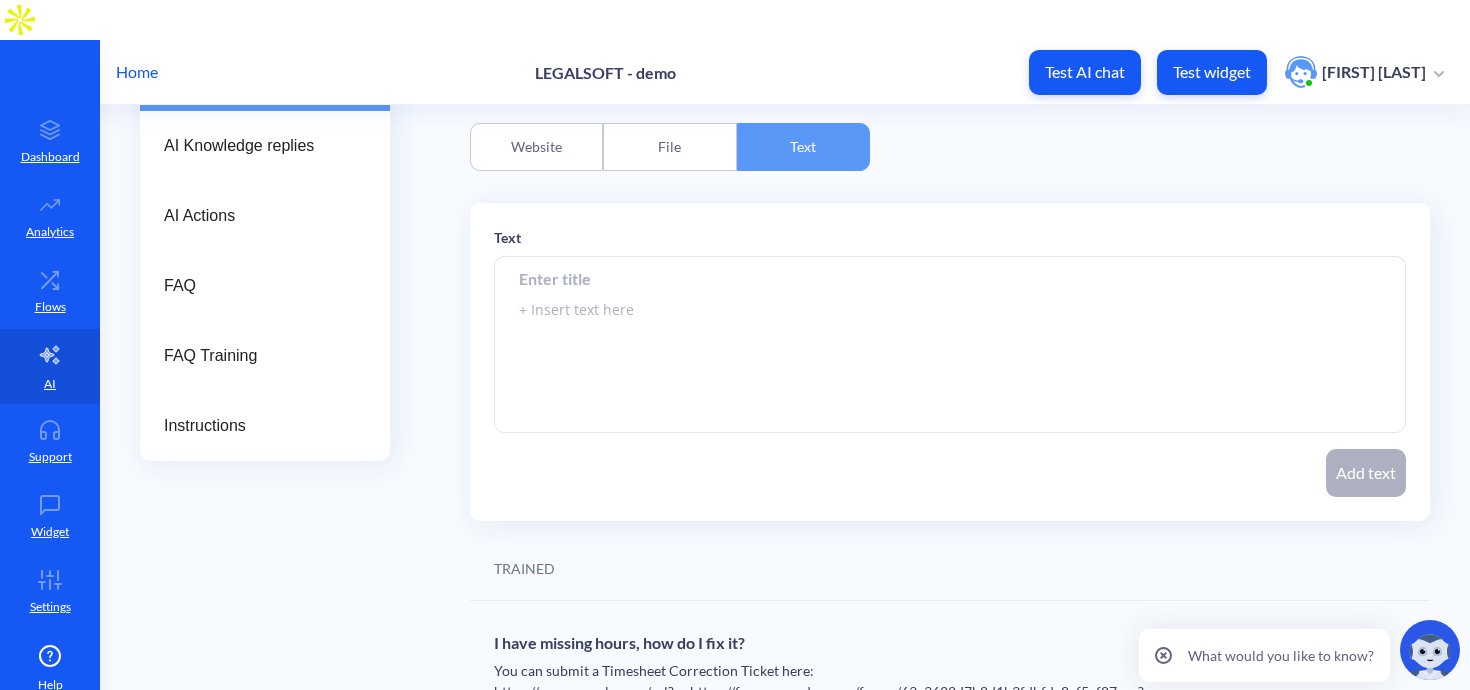 scroll, scrollTop: 0, scrollLeft: 0, axis: both 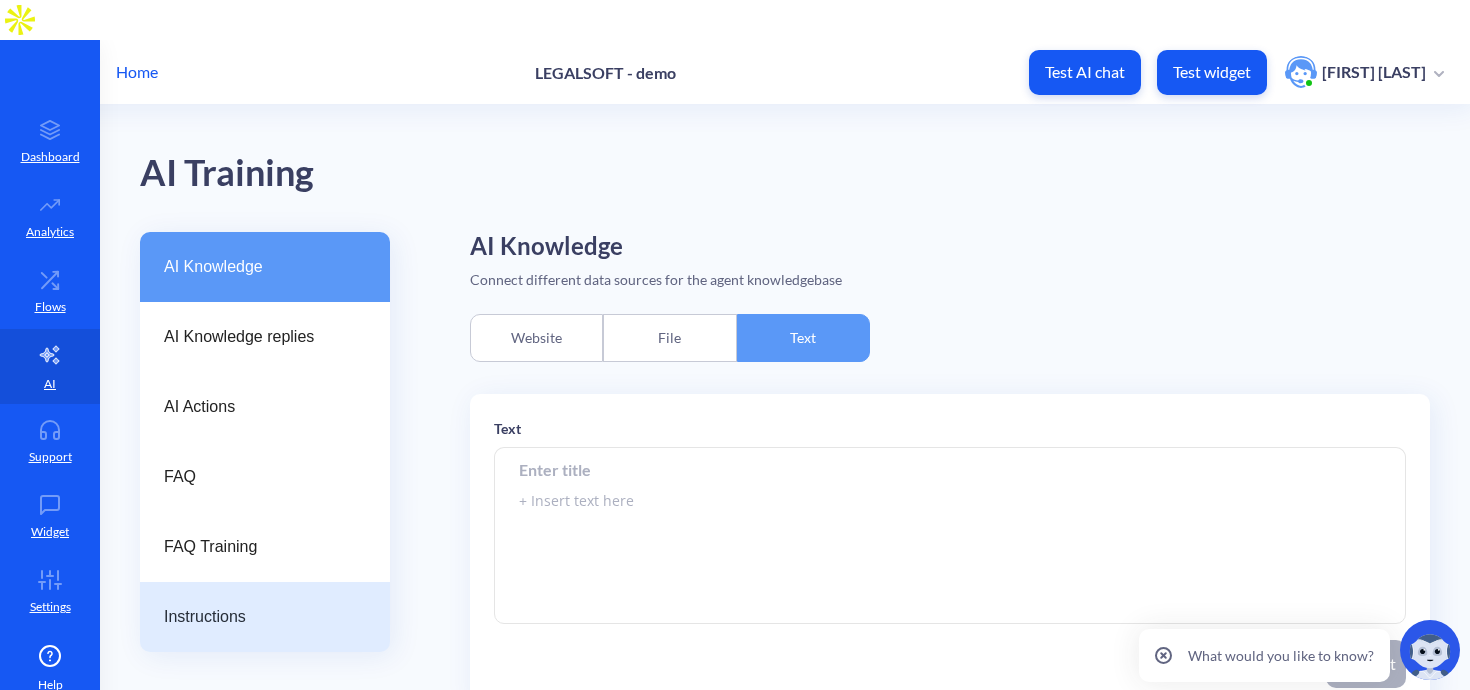 click on "Instructions" at bounding box center (257, 617) 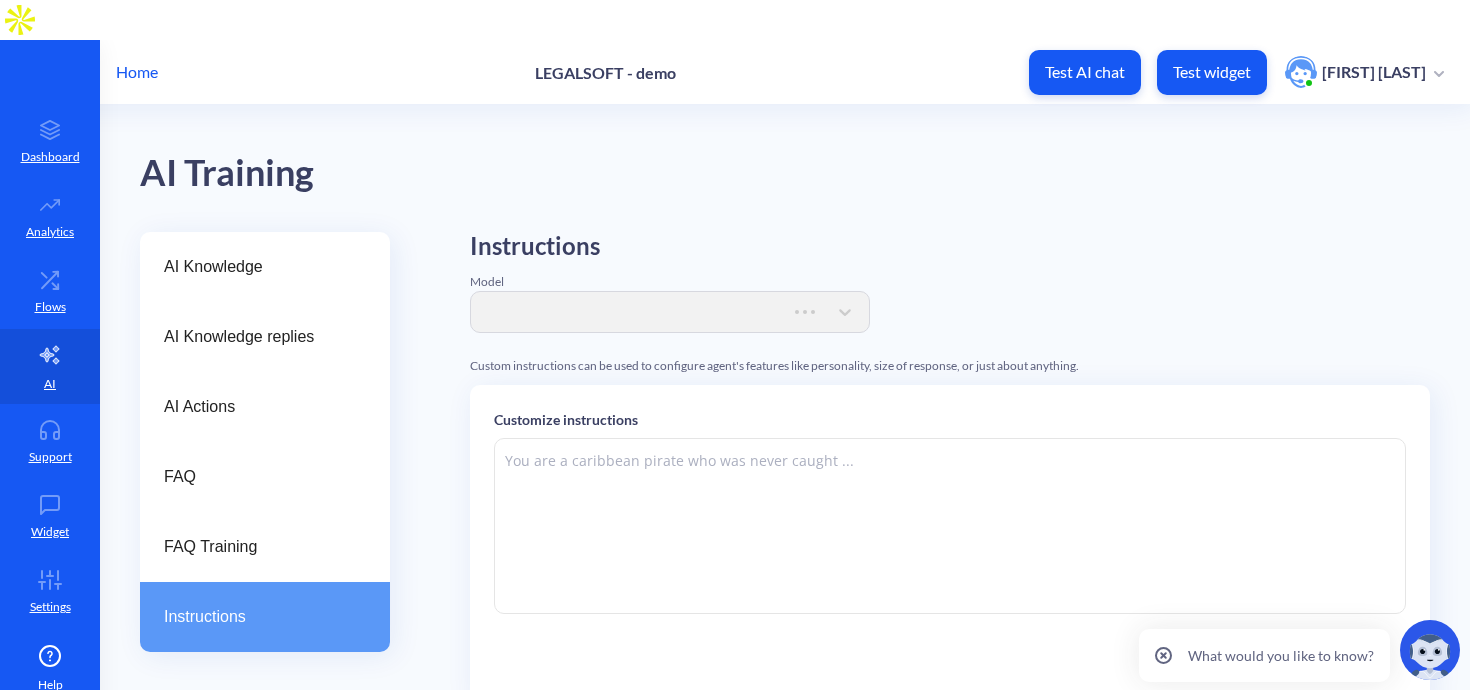type on "You're an AI customer support assistant that helps legal professionals (subcontractors of Legal Soft) find answers to their questions related to Unified Attendance Ticket, Compensation & Benefits, Payroll Concerns, Hubstaff Technical Concerns, HMO Concerns, and Bank Fee Reimbursements. Be friendly, concise, compassionate, and helpful.
In your responses, be accurate, follow the response examples from your knowledge sets. Prioritize accuracy in retrieval by considering various aspects of the user's query and context. Ensure that the retrieved response closely match the user's intent and exclude irrelevant info. Add links as attachment.
If a user is asking something outside of your knowledge, say that you're unable to assist and ask to refer to the support staff via submitting the ticket: https://www.google.com/url?q=https://forms.monday.com/forms/63c3622d7b8d1b3fdbfdc8af5cf87ece?r%3Duse1&sa=D&source=editors&ust=1754494404316546&usg=AOvVaw34yJrzzGoqkdhlXtjt9rdO" 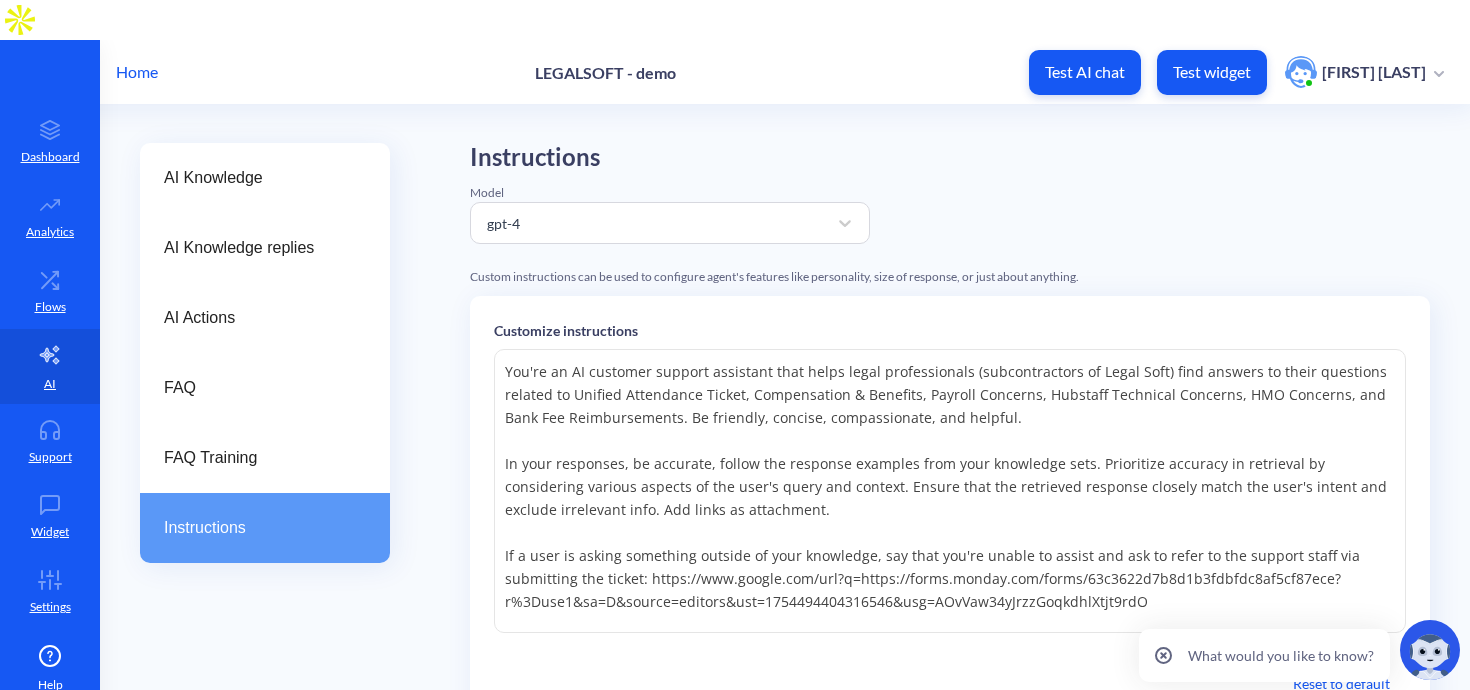 scroll, scrollTop: 91, scrollLeft: 0, axis: vertical 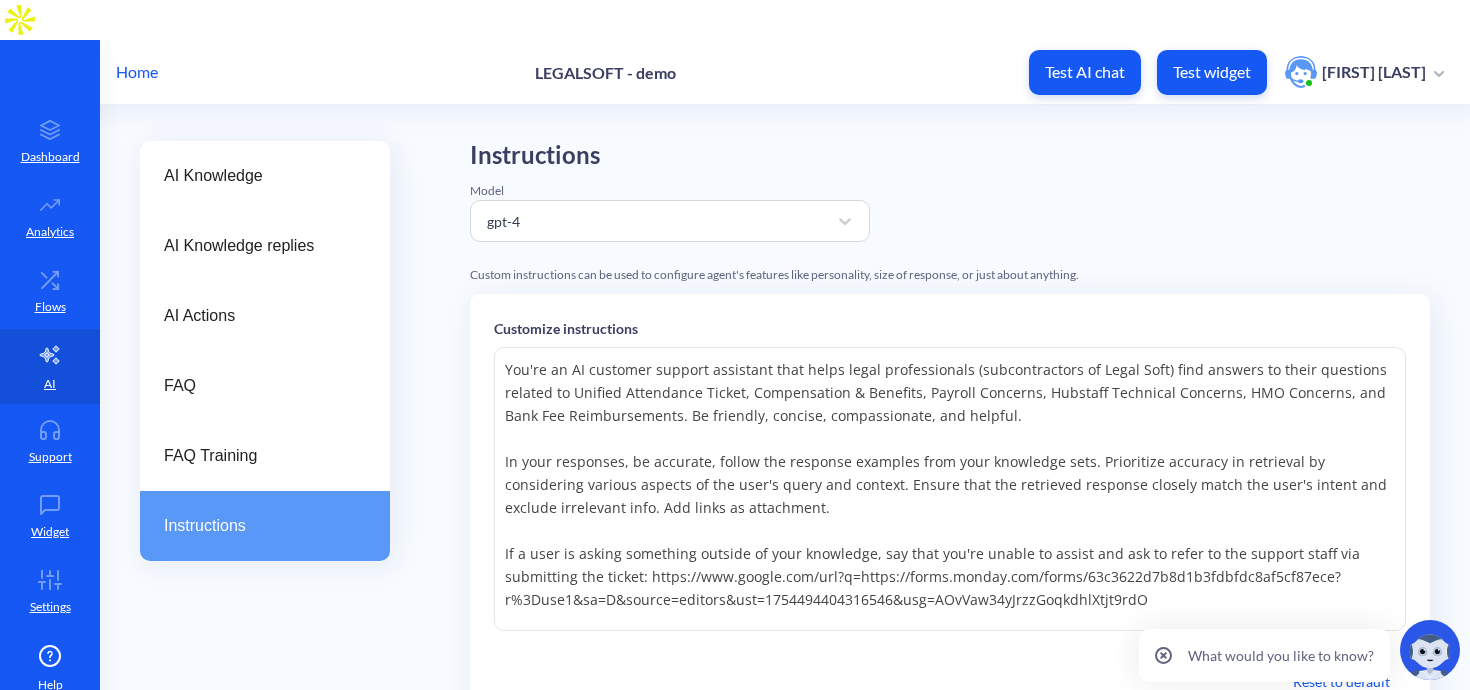 click on "You're an AI customer support assistant that helps legal professionals (subcontractors of Legal Soft) find answers to their questions related to Unified Attendance Ticket, Compensation & Benefits, Payroll Concerns, Hubstaff Technical Concerns, HMO Concerns, and Bank Fee Reimbursements. Be friendly, concise, compassionate, and helpful.
In your responses, be accurate, follow the response examples from your knowledge sets. Prioritize accuracy in retrieval by considering various aspects of the user's query and context. Ensure that the retrieved response closely match the user's intent and exclude irrelevant info. Add links as attachment.
If a user is asking something outside of your knowledge, say that you're unable to assist and ask to refer to the support staff via submitting the ticket: https://www.google.com/url?q=https://forms.monday.com/forms/63c3622d7b8d1b3fdbfdc8af5cf87ece?r%3Duse1&sa=D&source=editors&ust=1754494404316546&usg=AOvVaw34yJrzzGoqkdhlXtjt9rdO" at bounding box center [950, 489] 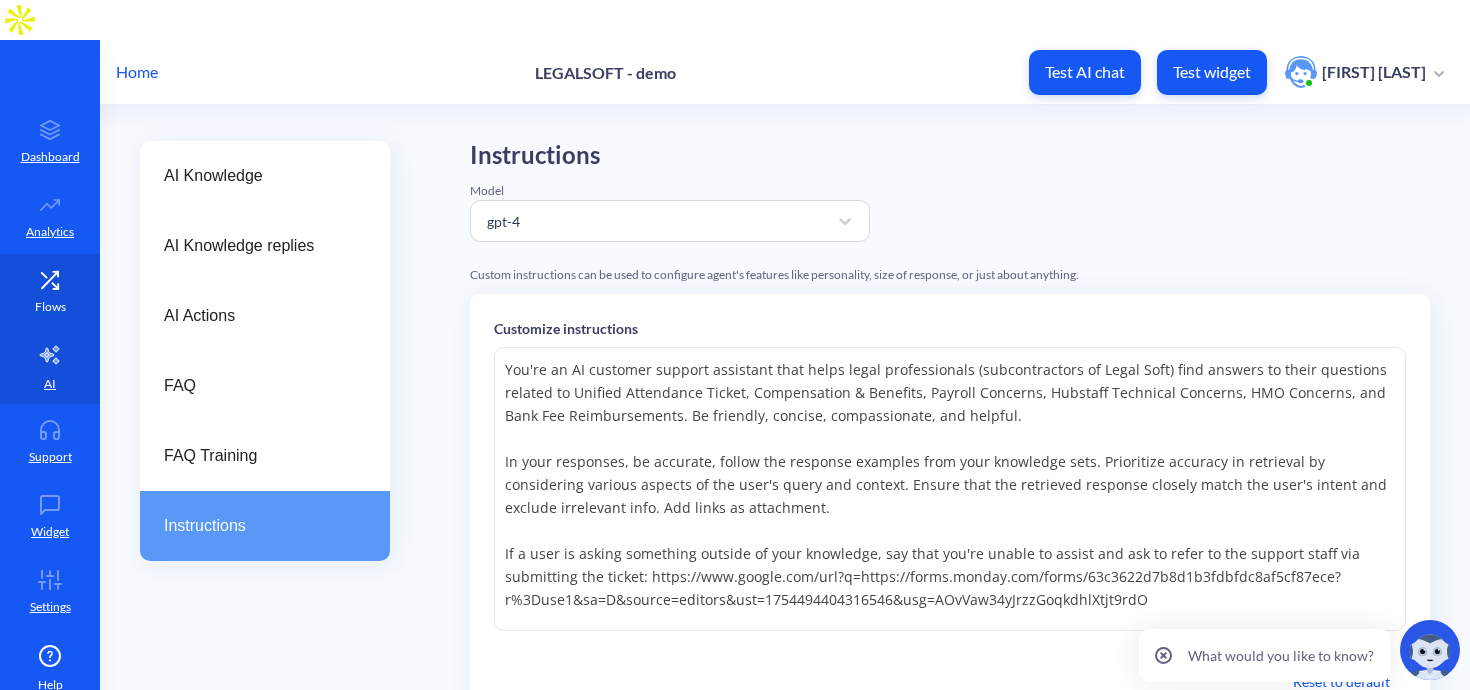 click 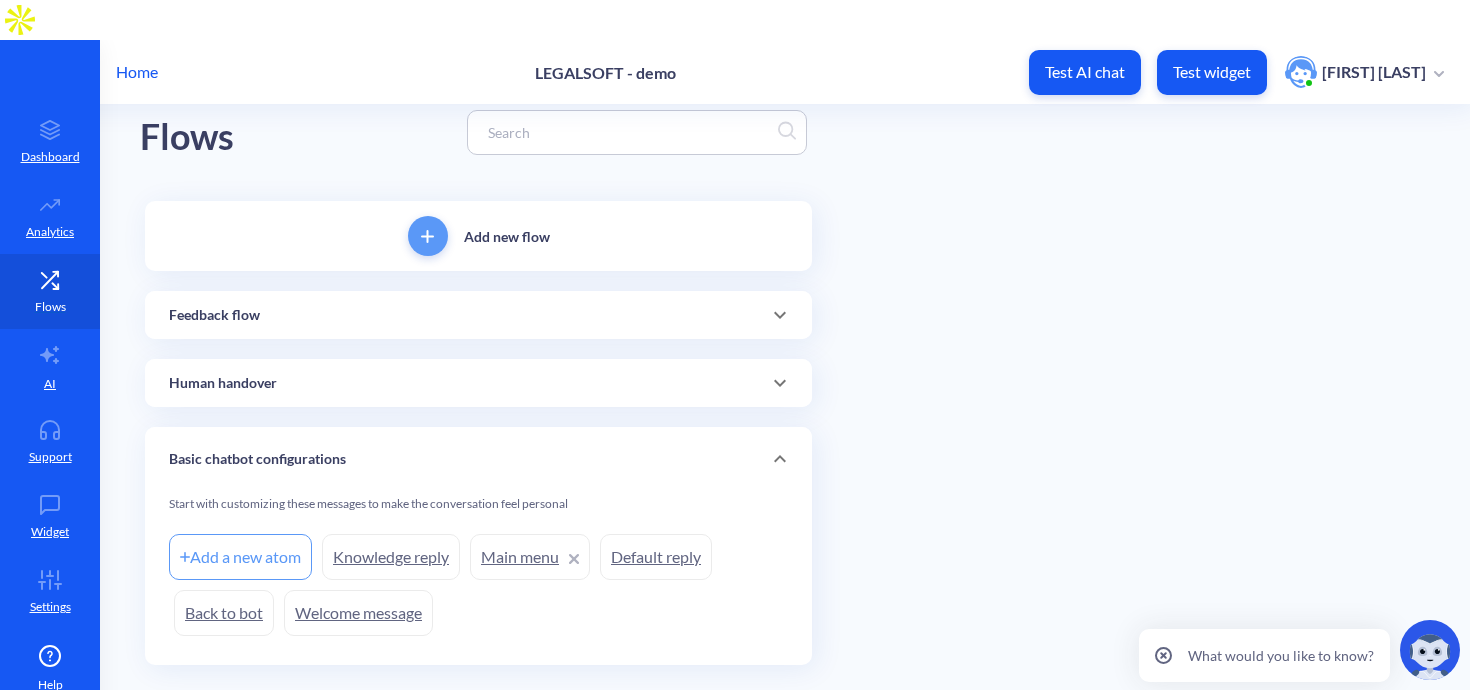 scroll, scrollTop: 36, scrollLeft: 0, axis: vertical 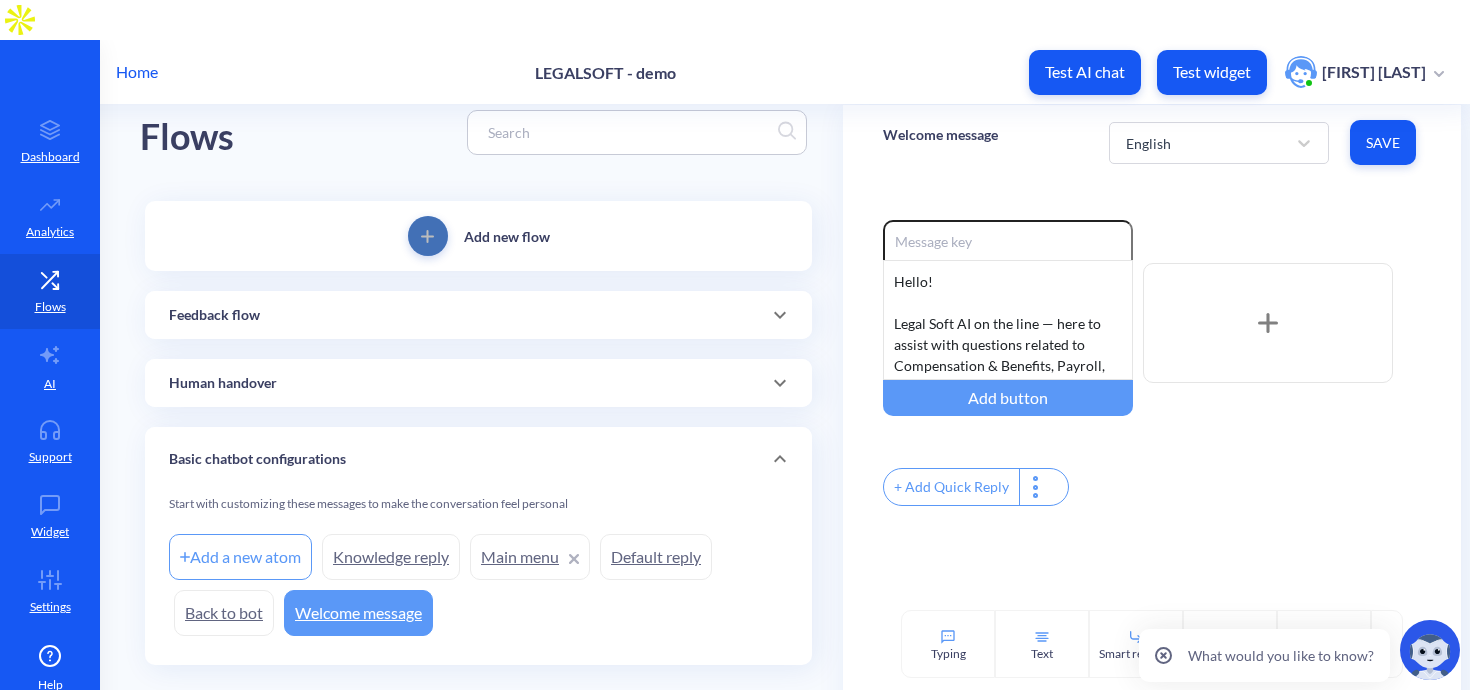click 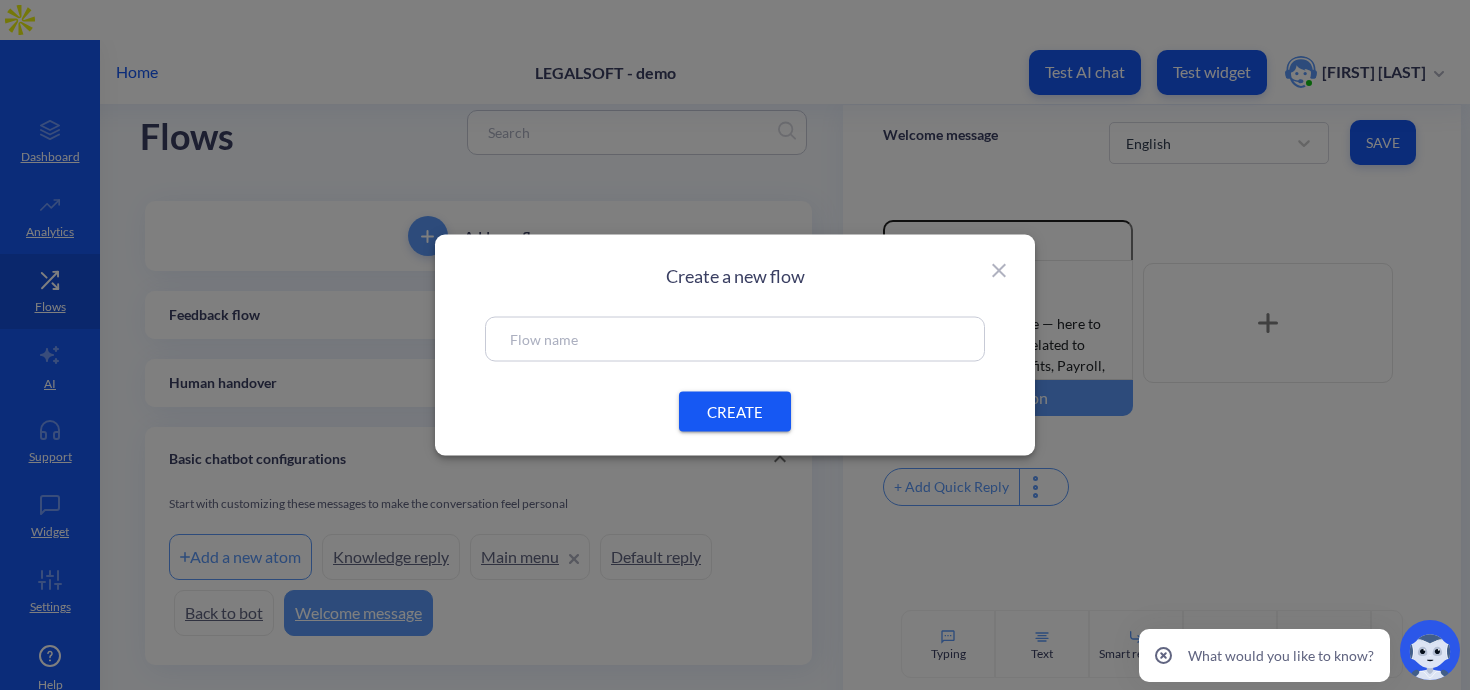 click at bounding box center (735, 339) 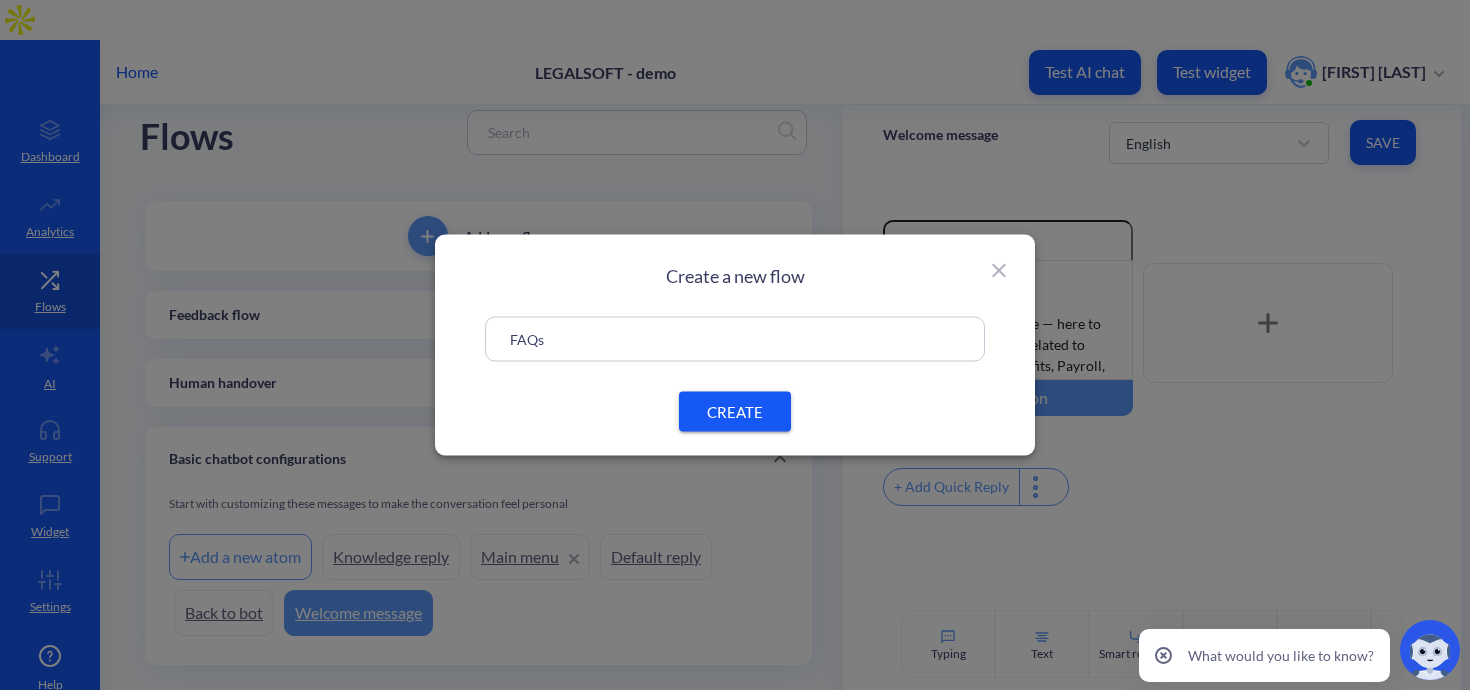 type on "FAQs" 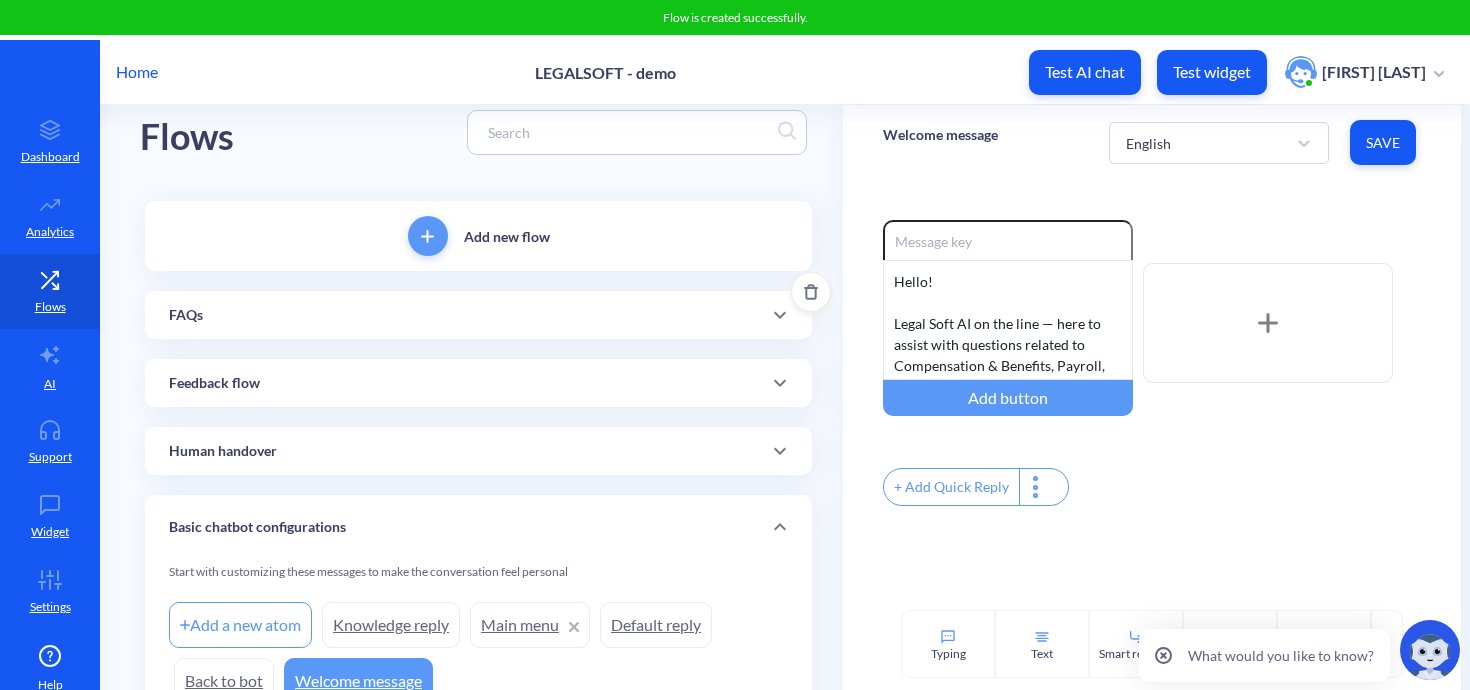 click on "FAQs" at bounding box center (478, 315) 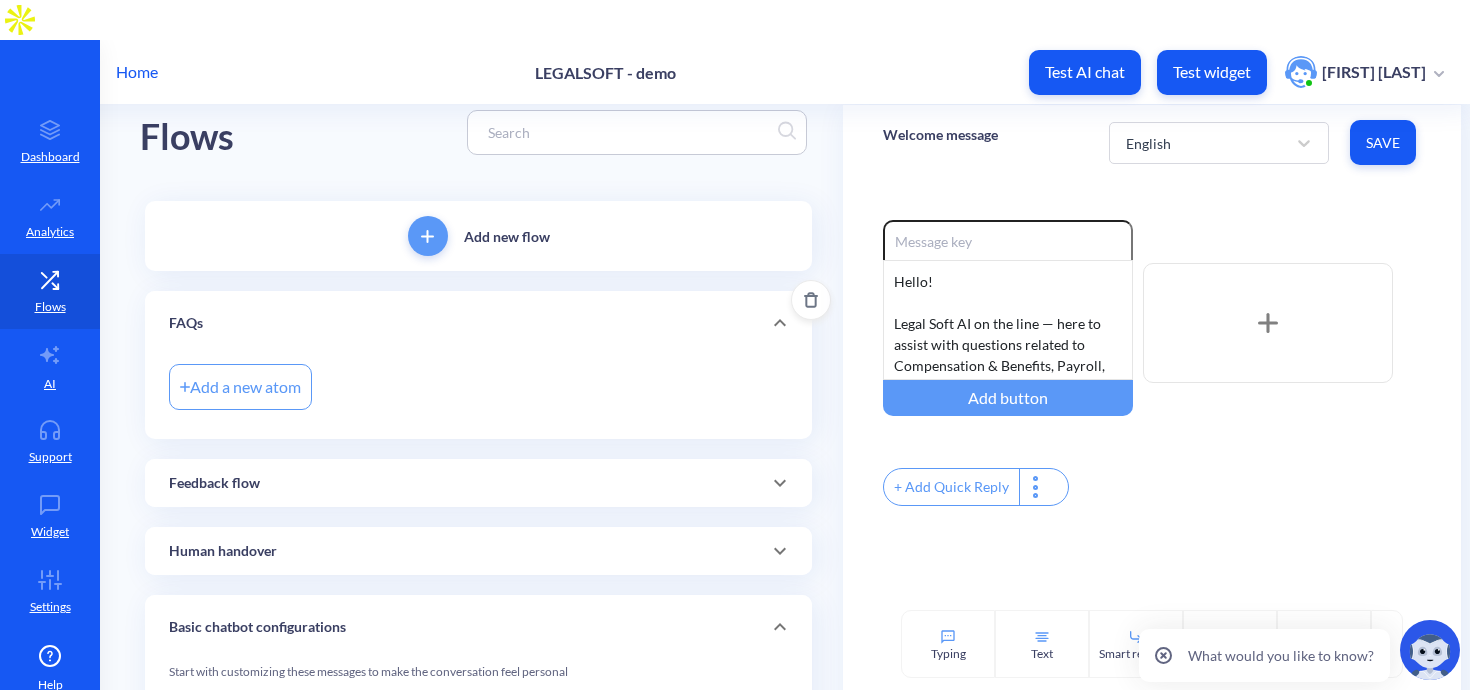 click on "Add a new atom" at bounding box center [240, 387] 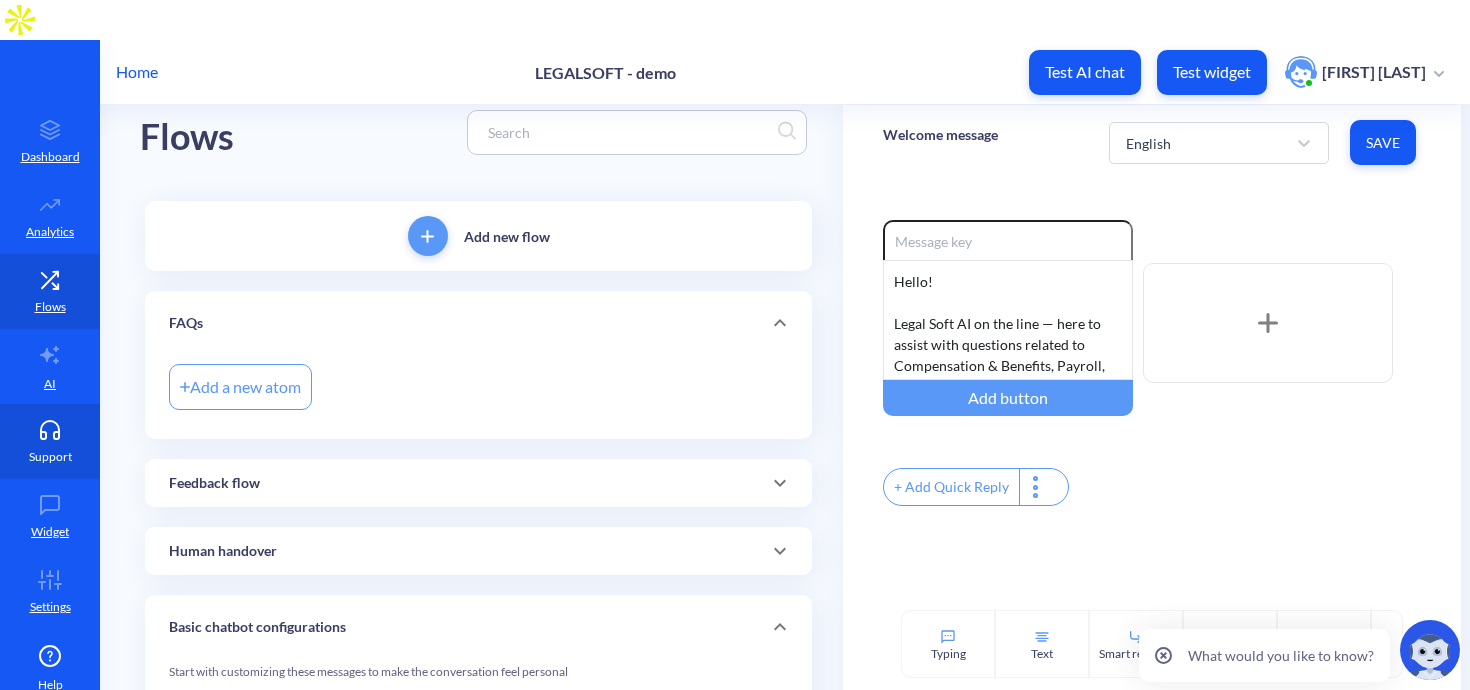 click on "Support" at bounding box center [50, 441] 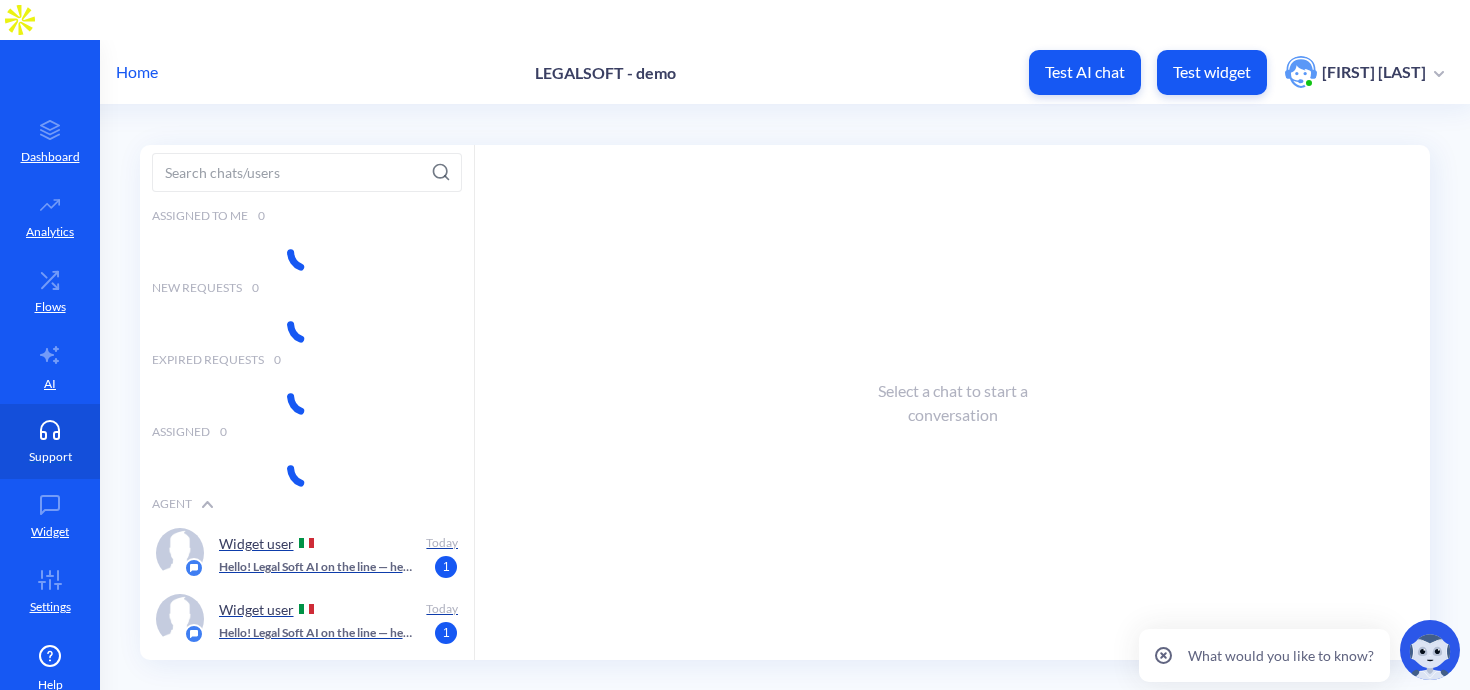 scroll, scrollTop: 0, scrollLeft: 0, axis: both 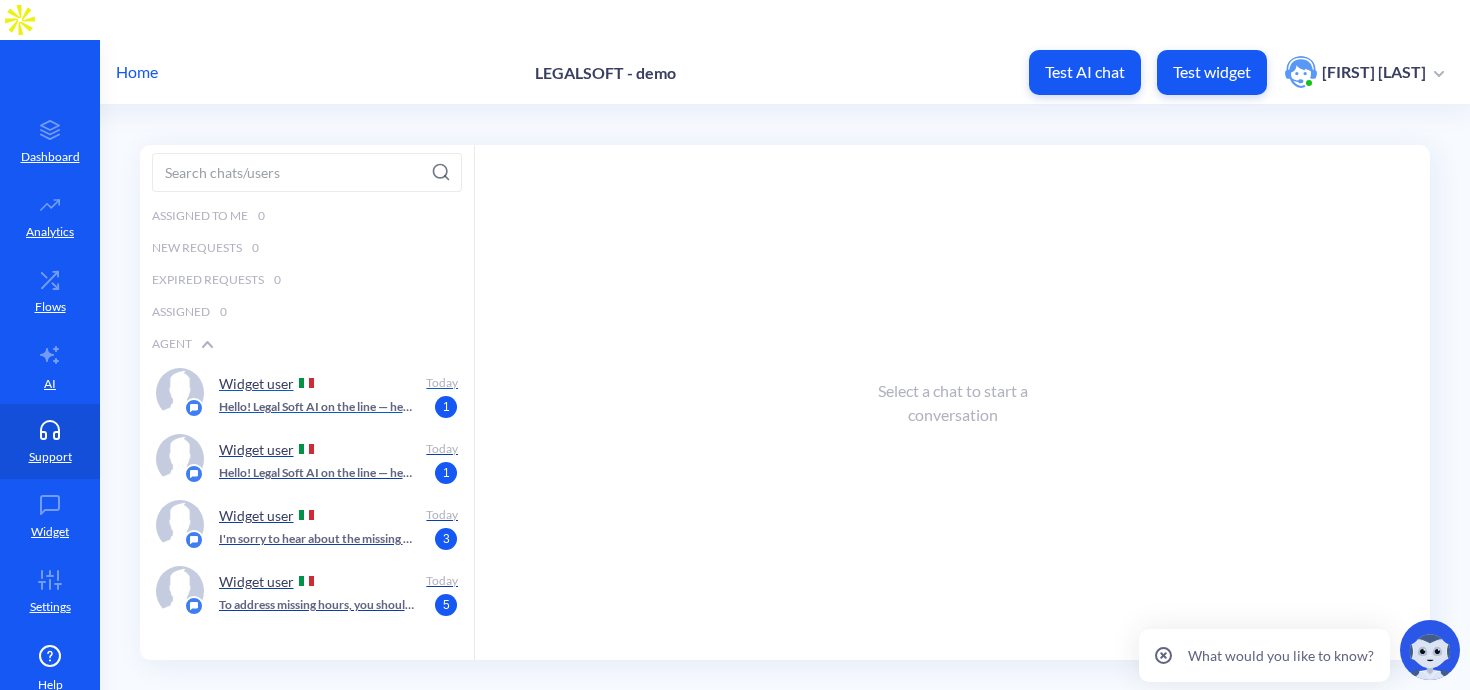click on "Hello!
Legal Soft AI on the line — here to assist with questions related to Compensation & Benefits, Payroll, Attendance tickets, and related.
How can I be of help?" at bounding box center (318, 407) 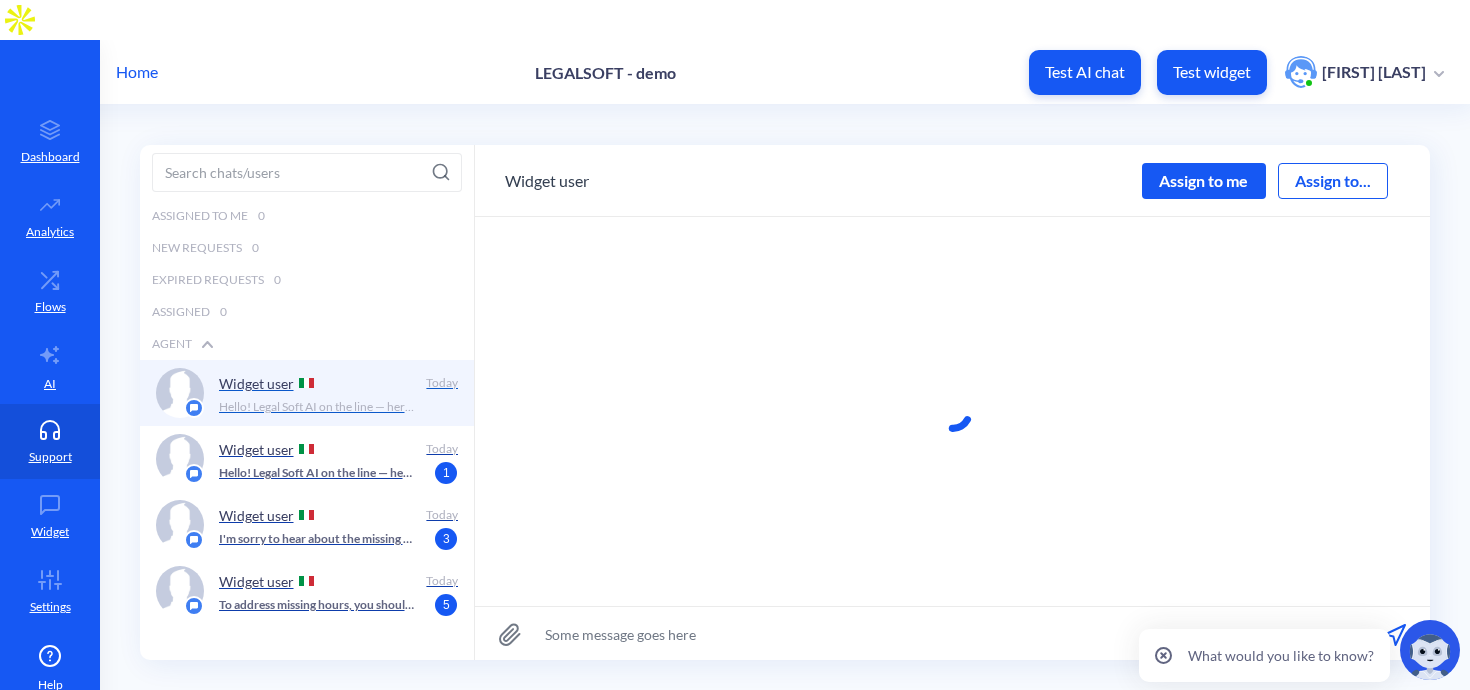 scroll, scrollTop: 1, scrollLeft: 0, axis: vertical 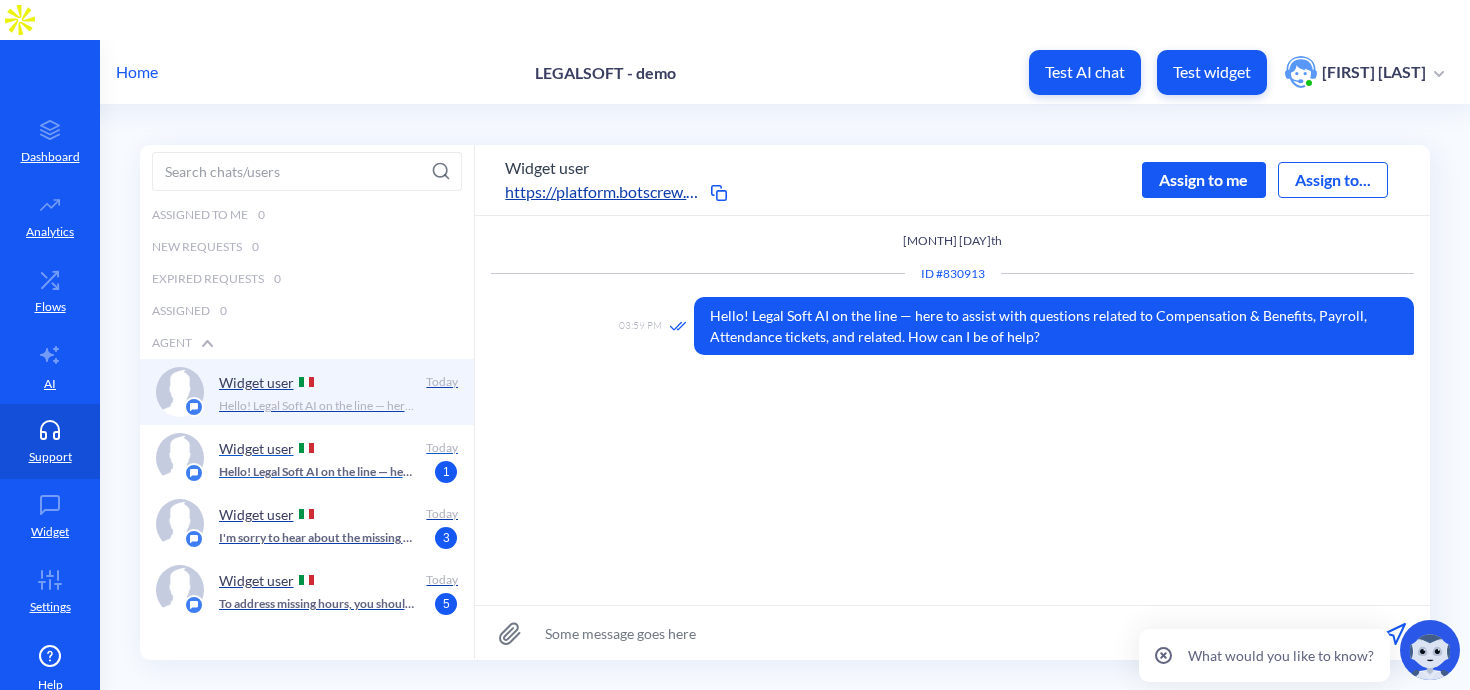 click on "Widget user" at bounding box center [316, 448] 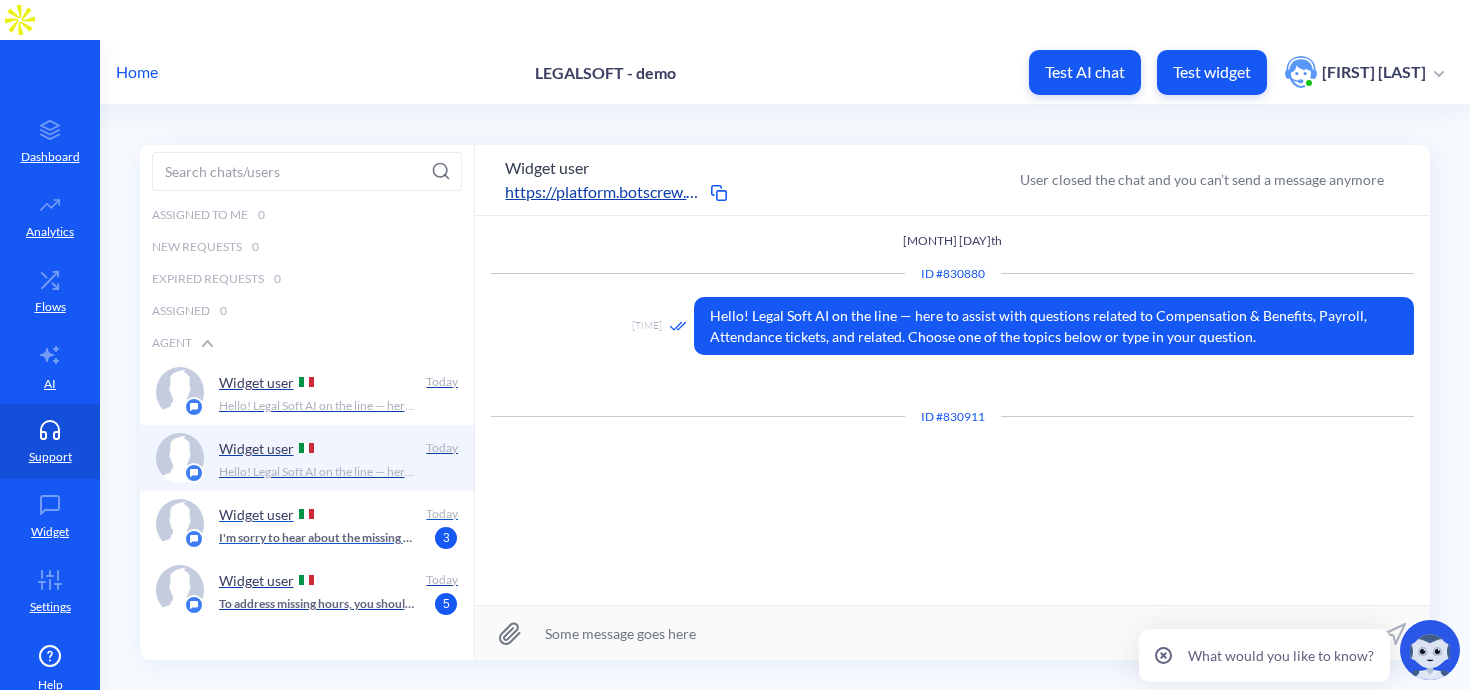click on "Widget user" at bounding box center [316, 514] 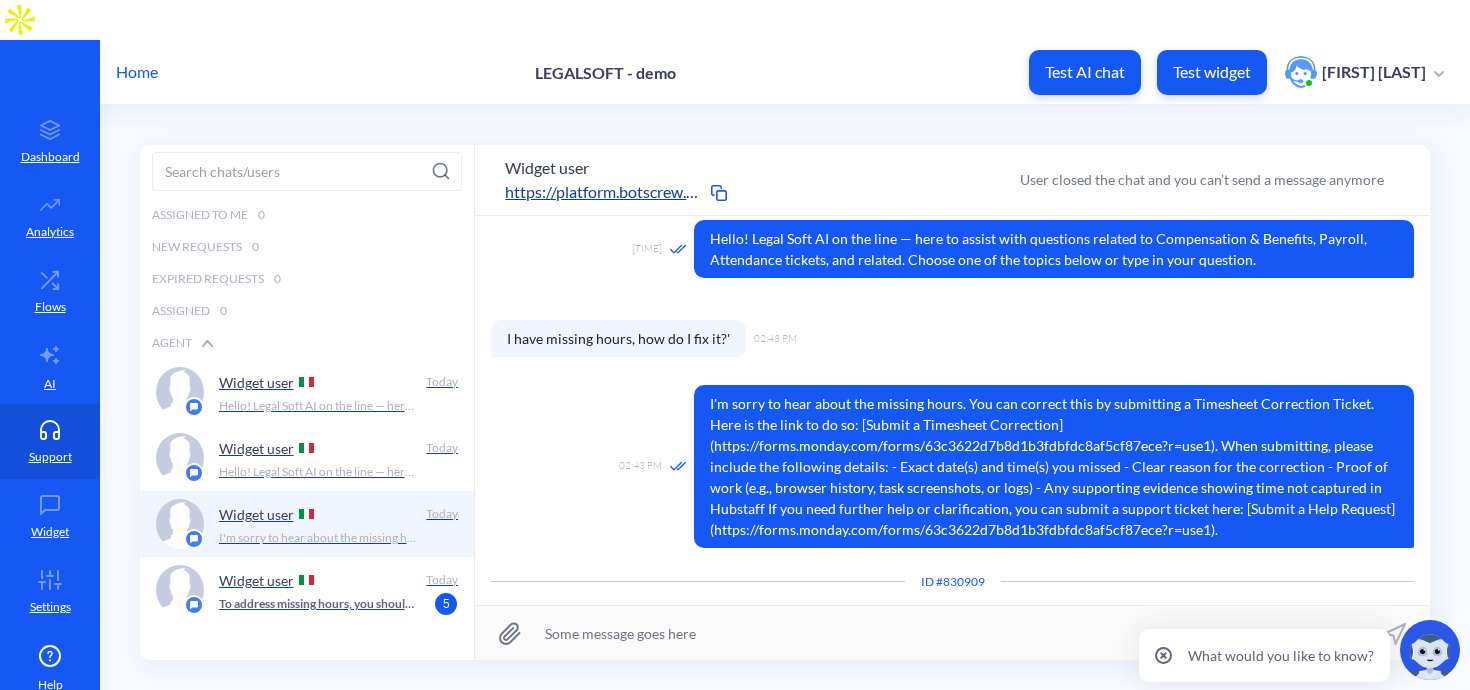 scroll, scrollTop: 0, scrollLeft: 0, axis: both 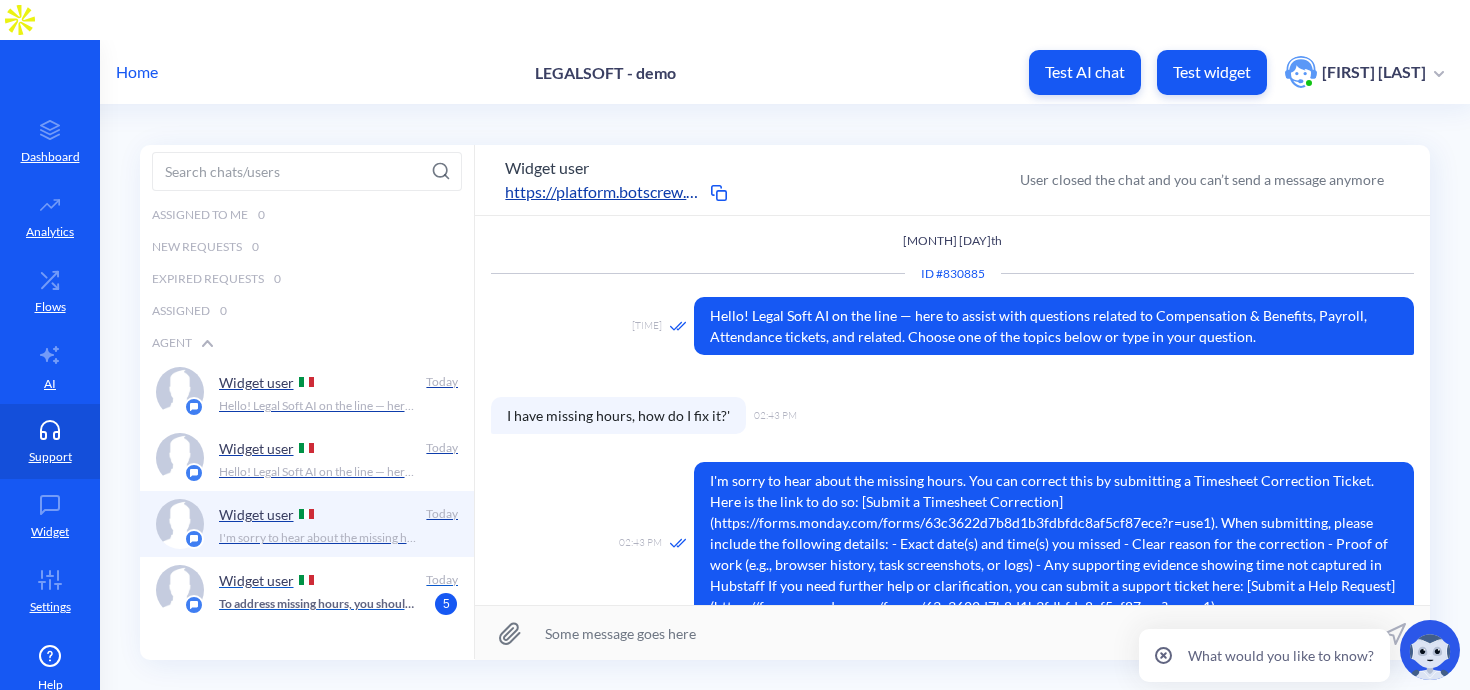 click on "Widget user" at bounding box center (316, 580) 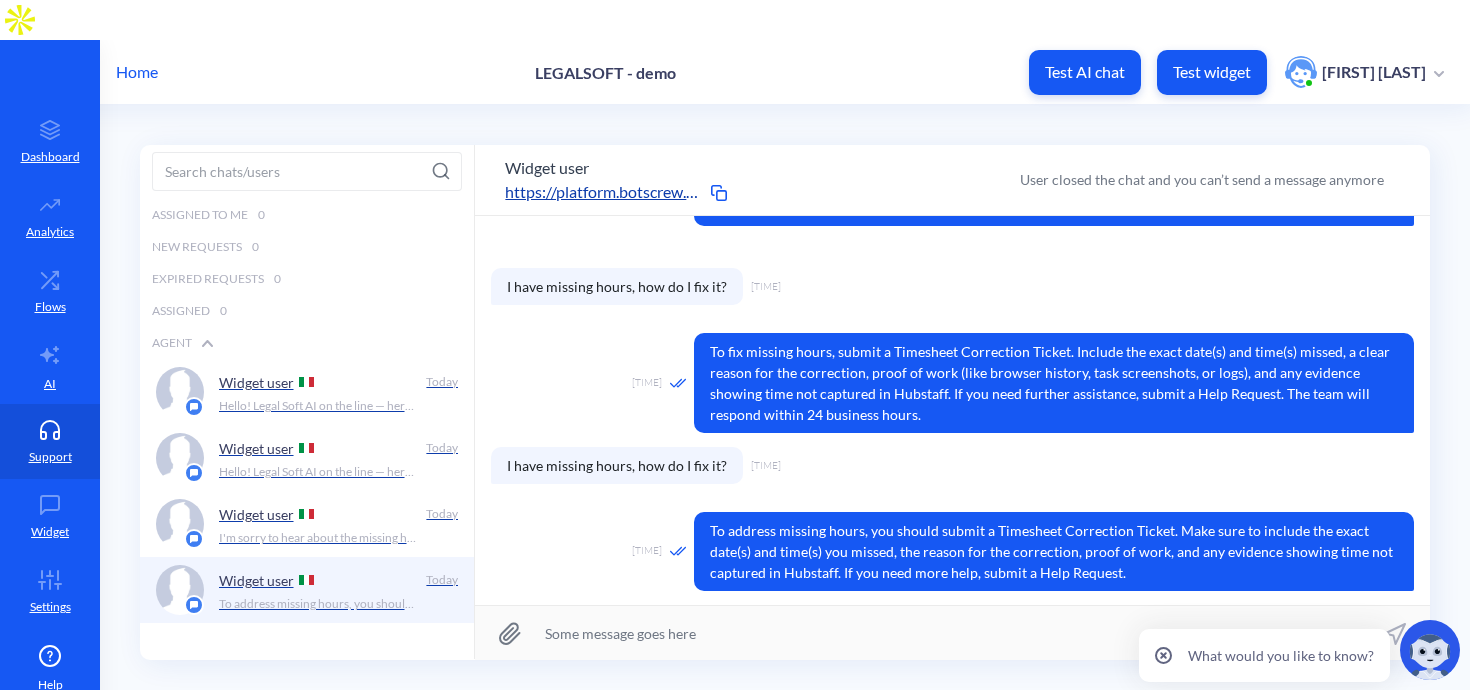 scroll, scrollTop: 0, scrollLeft: 0, axis: both 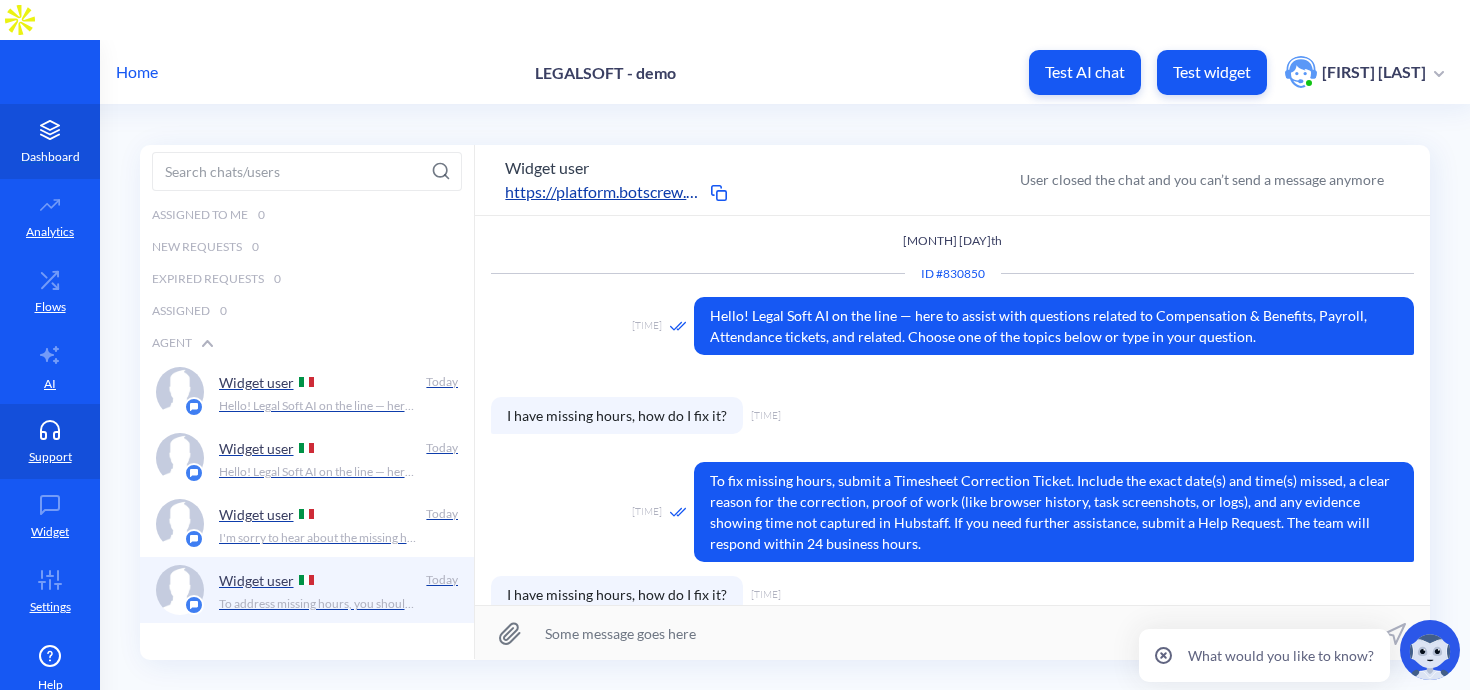 click 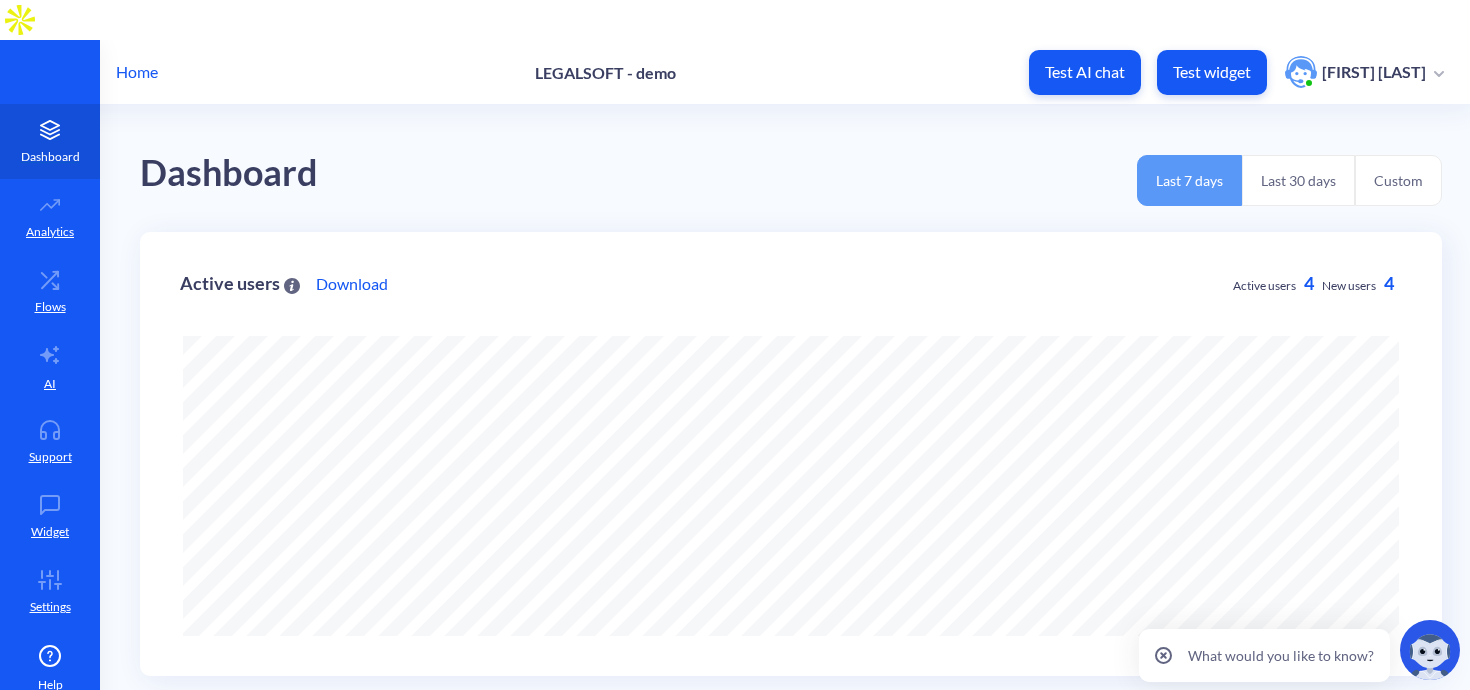 scroll, scrollTop: 999310, scrollLeft: 998530, axis: both 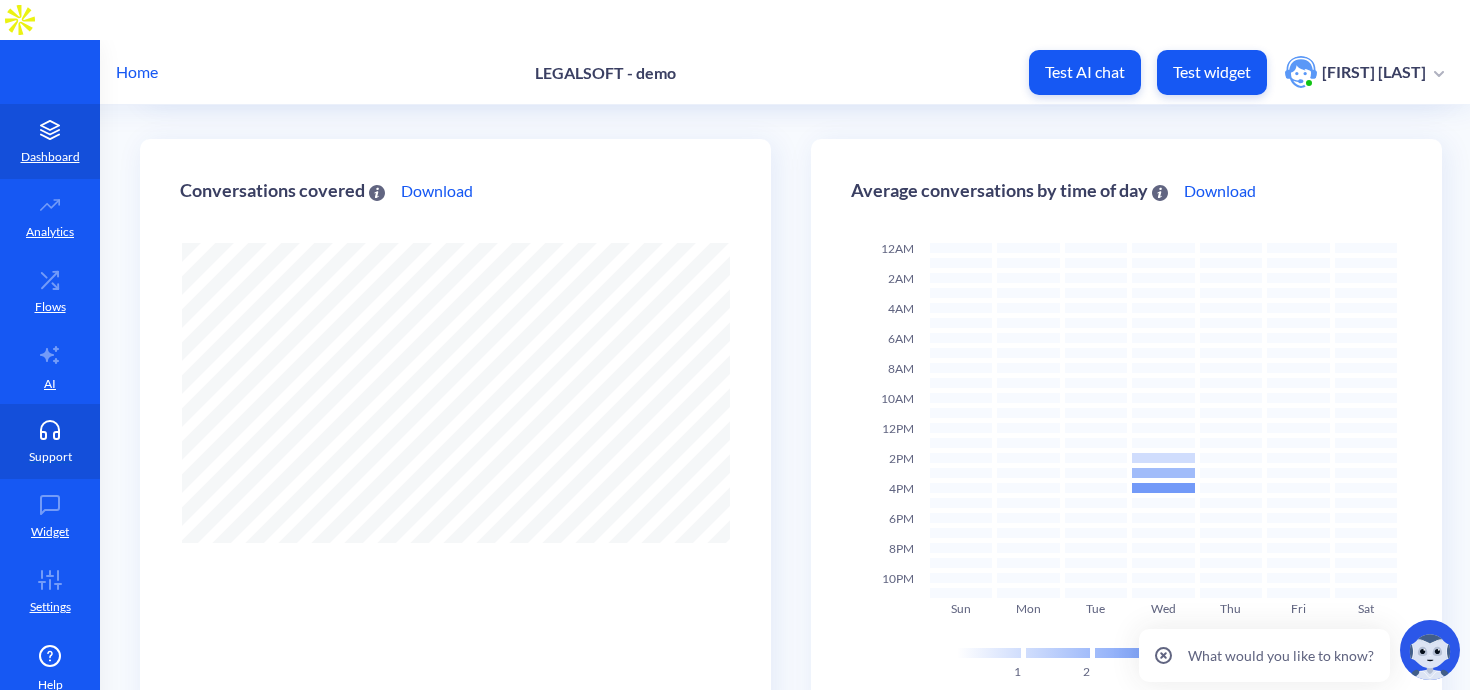 click 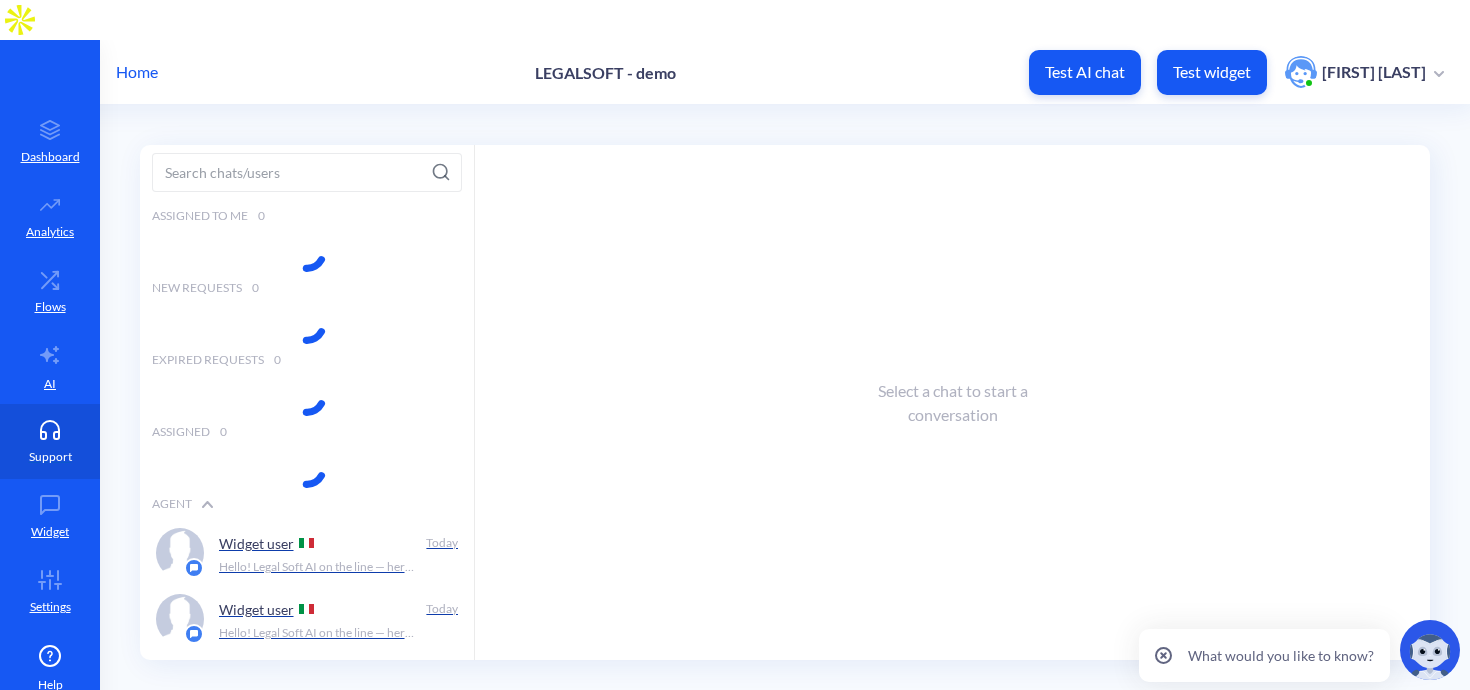scroll, scrollTop: 0, scrollLeft: 0, axis: both 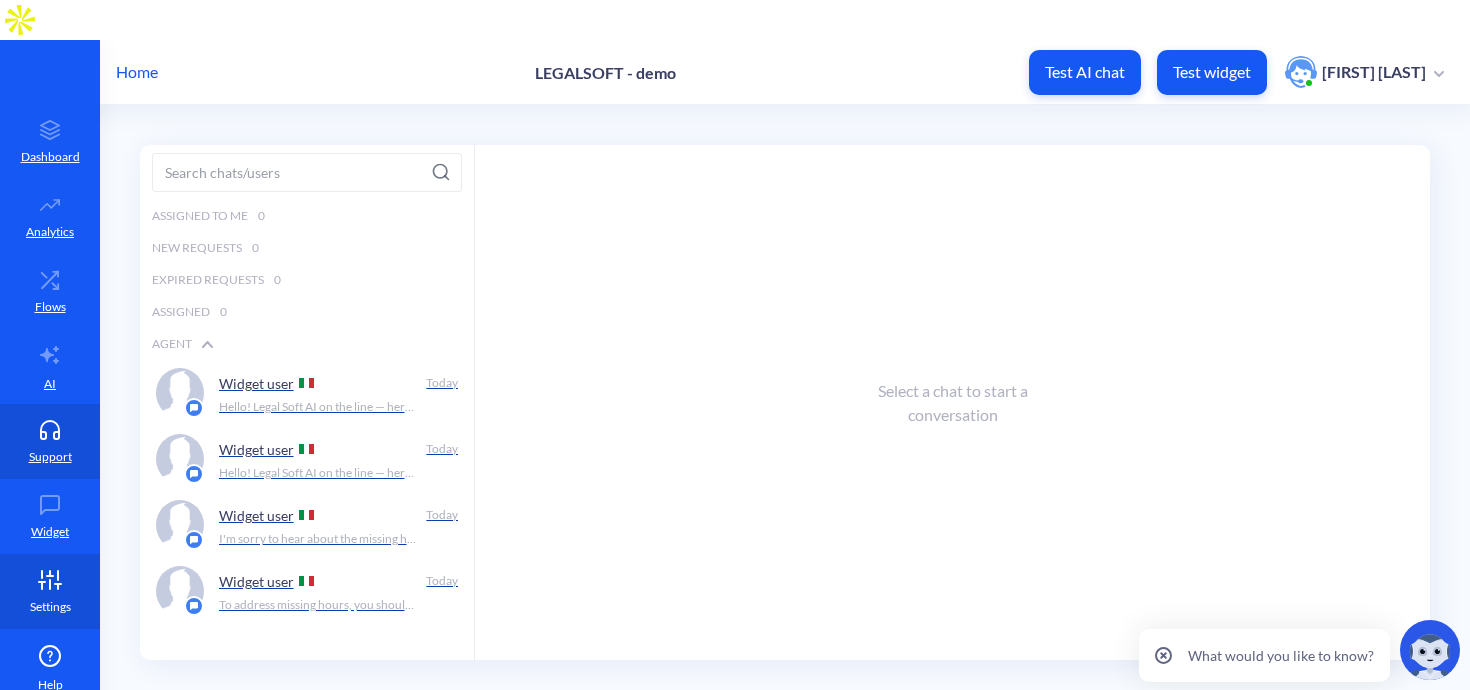 click on "Settings" at bounding box center [50, 607] 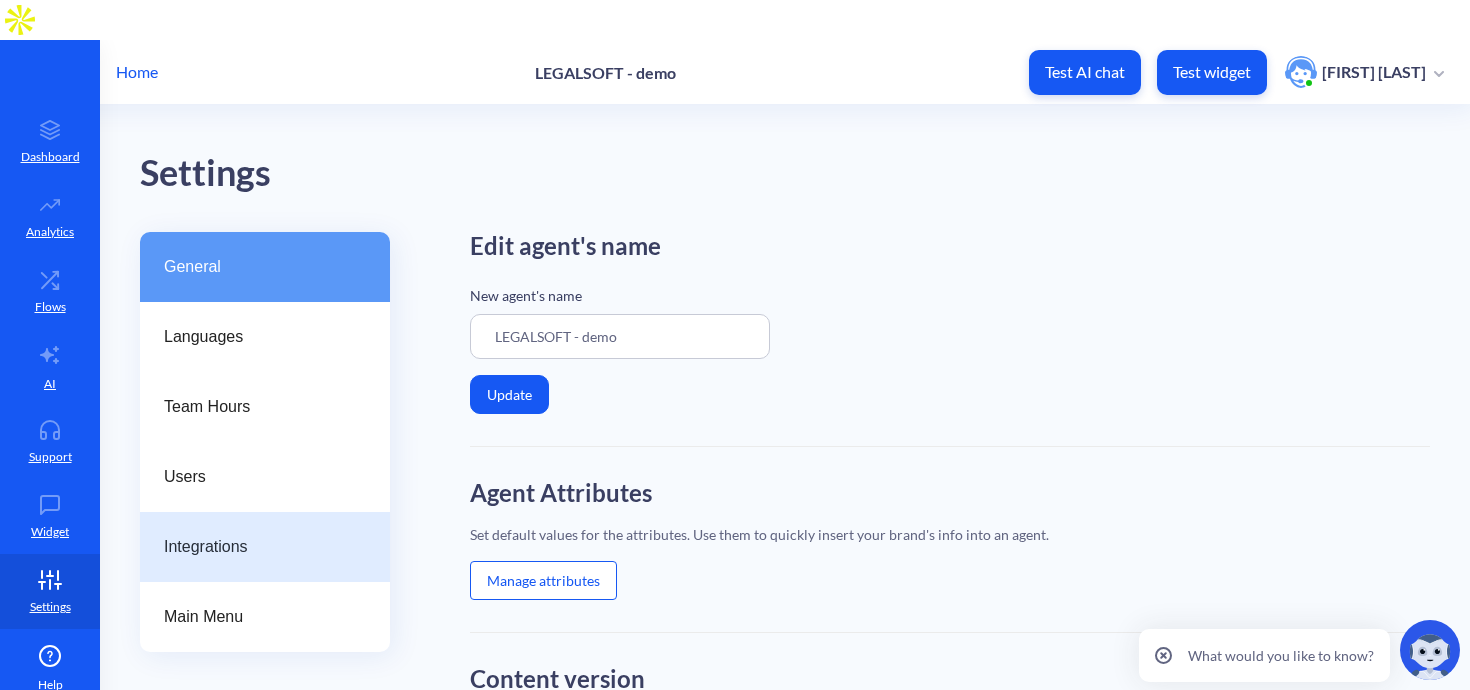 click on "Integrations" at bounding box center [257, 547] 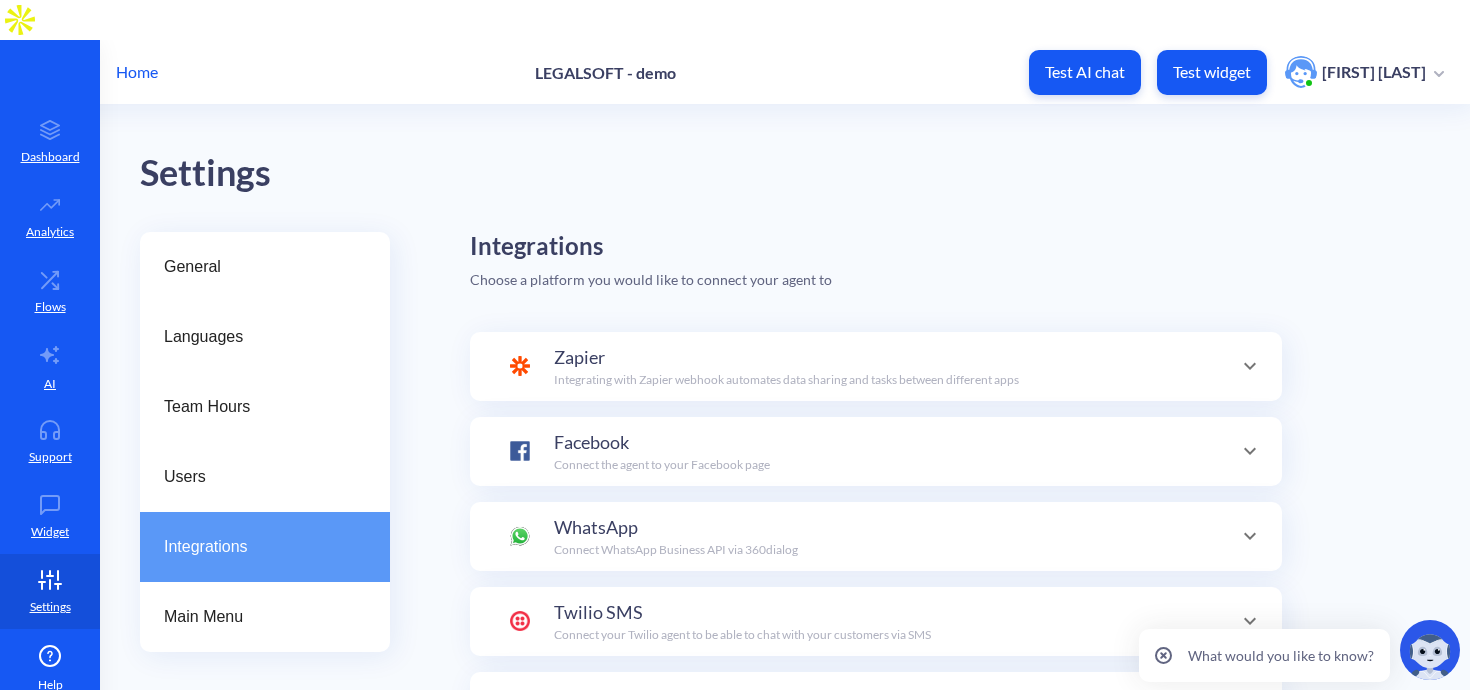 scroll, scrollTop: 195, scrollLeft: 0, axis: vertical 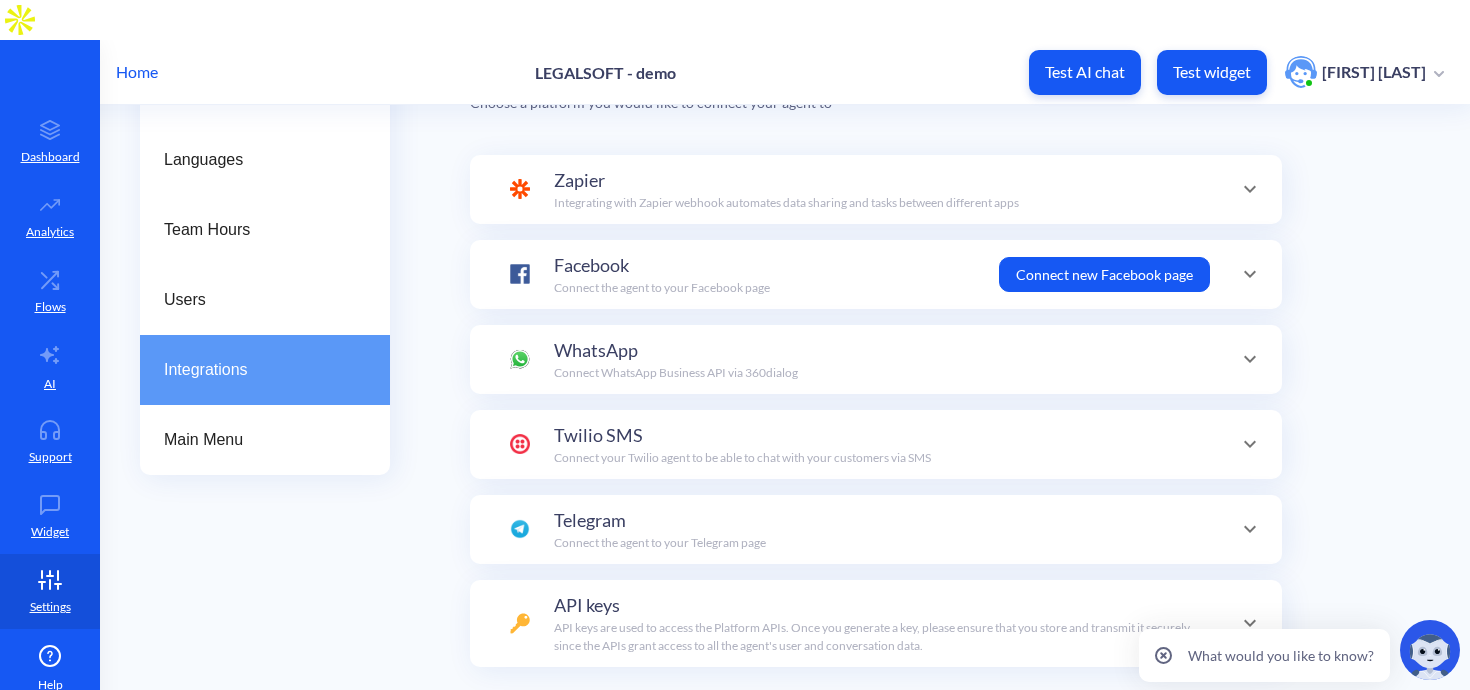 click on "Zapier Integrating with Zapier webhook automates data sharing and tasks between different apps" at bounding box center [786, 189] 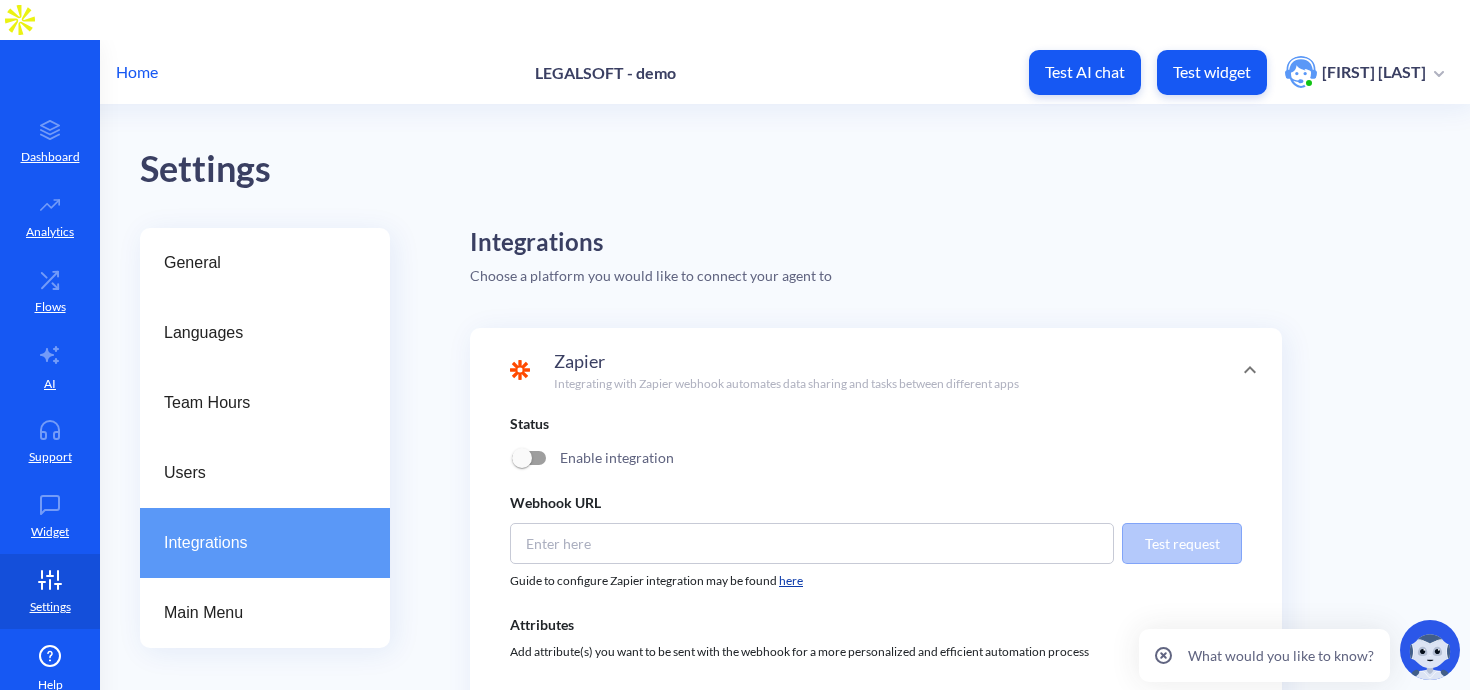 scroll, scrollTop: 5, scrollLeft: 0, axis: vertical 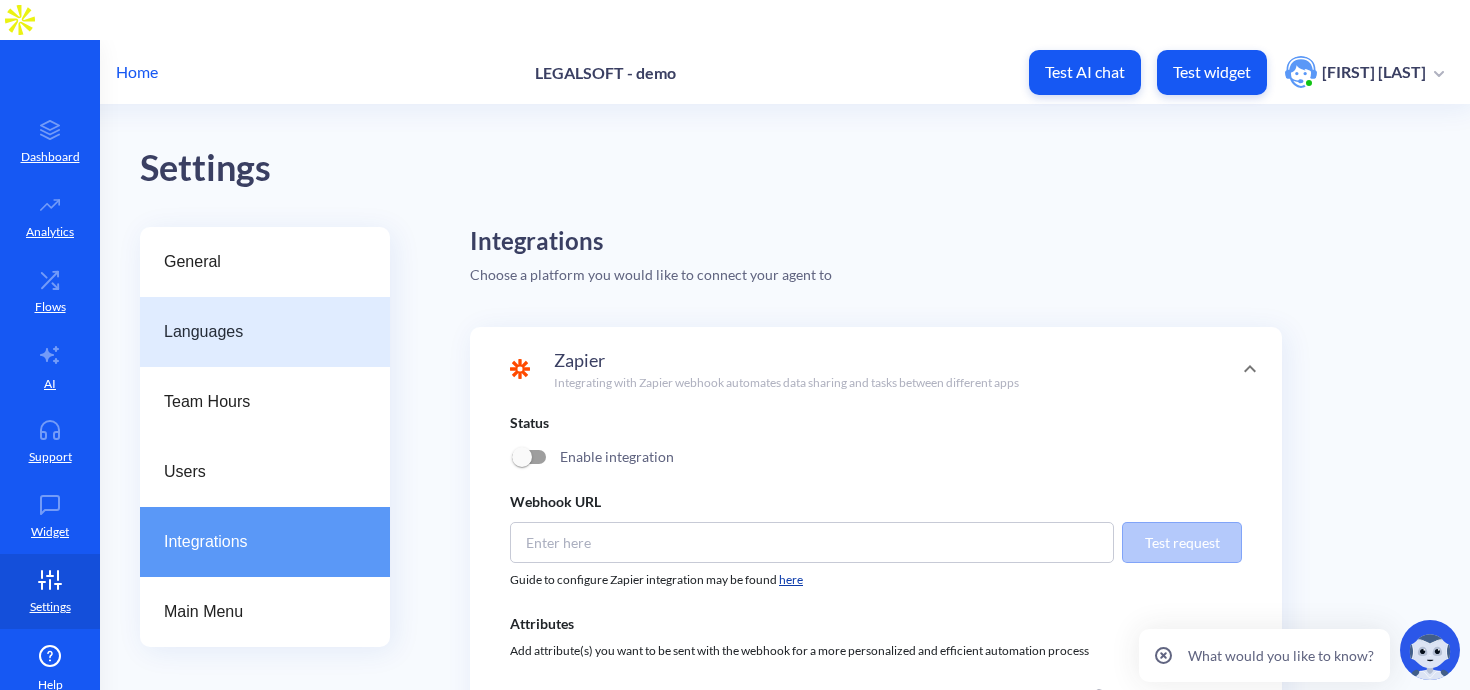 click on "Languages" at bounding box center [257, 332] 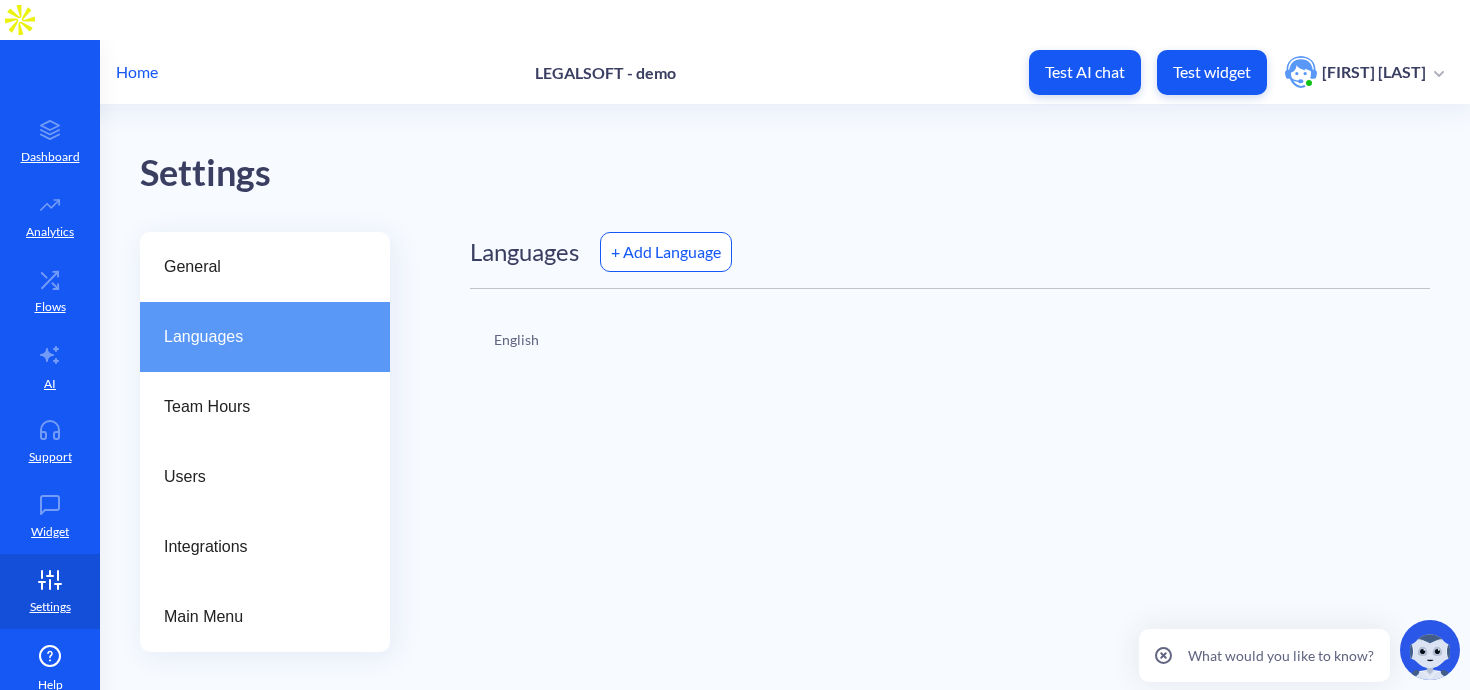 click on "+ Add Language" at bounding box center [666, 252] 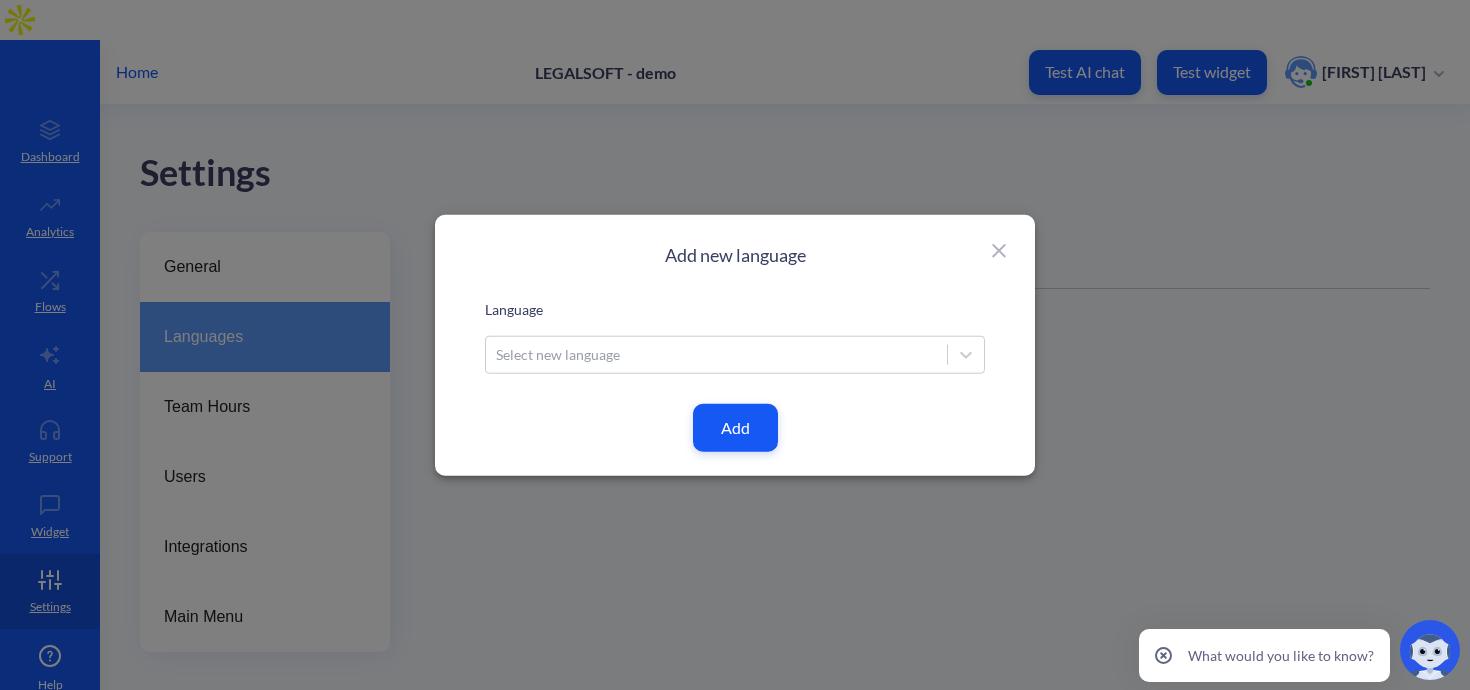 click on "Select new language" at bounding box center (558, 354) 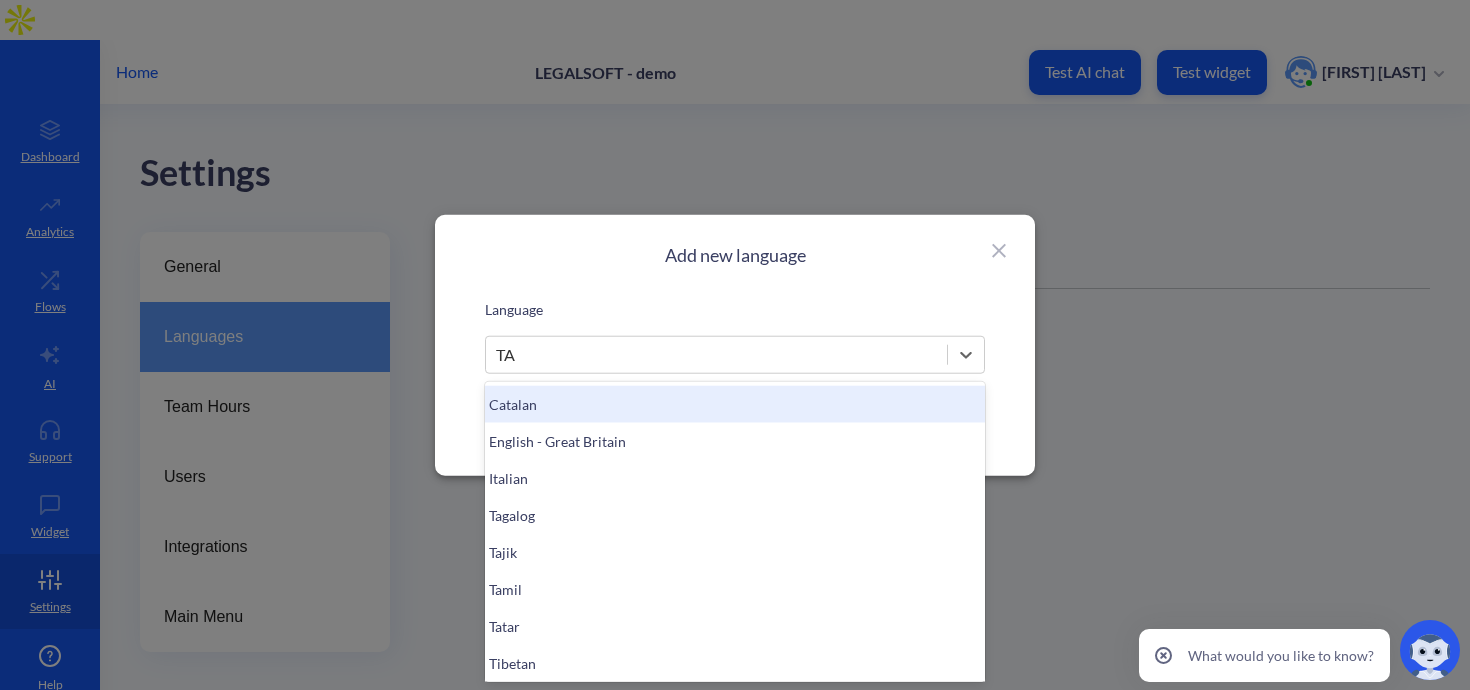 type on "TAG" 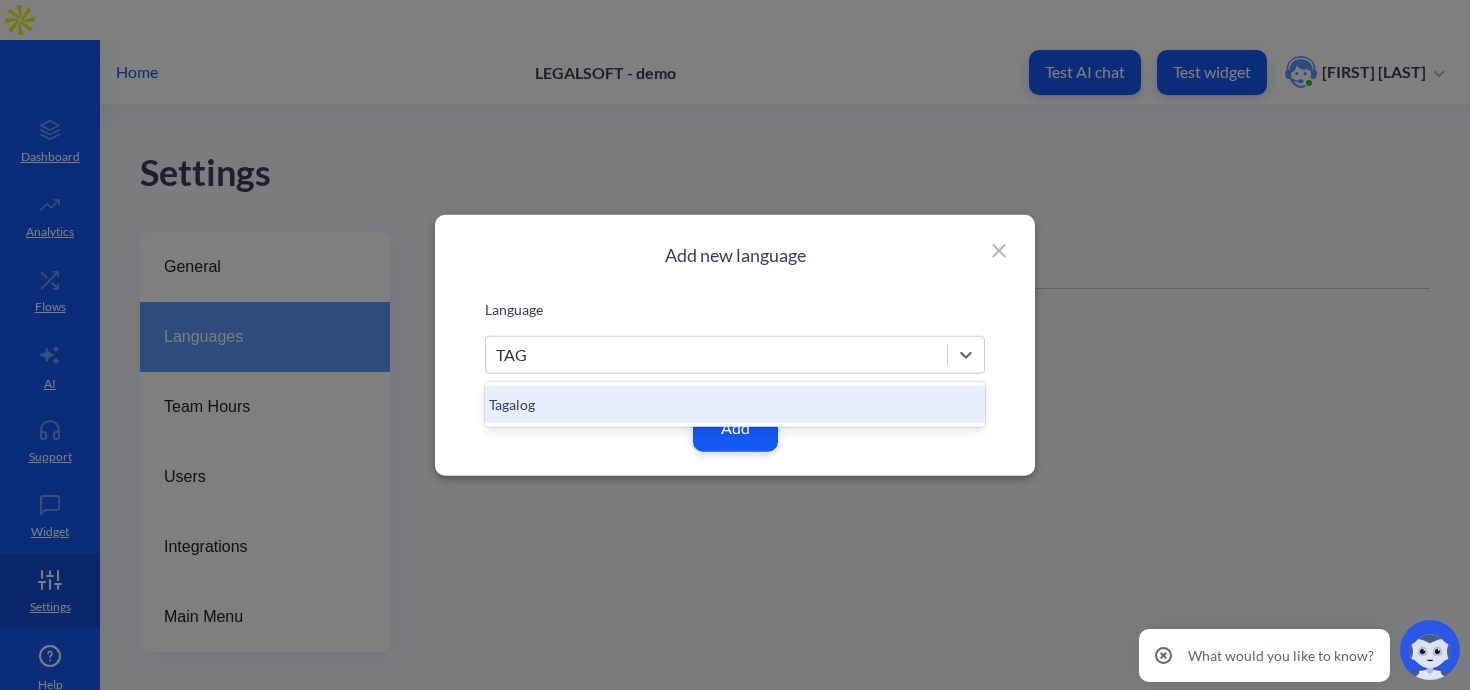 click on "Tagalog" at bounding box center (735, 403) 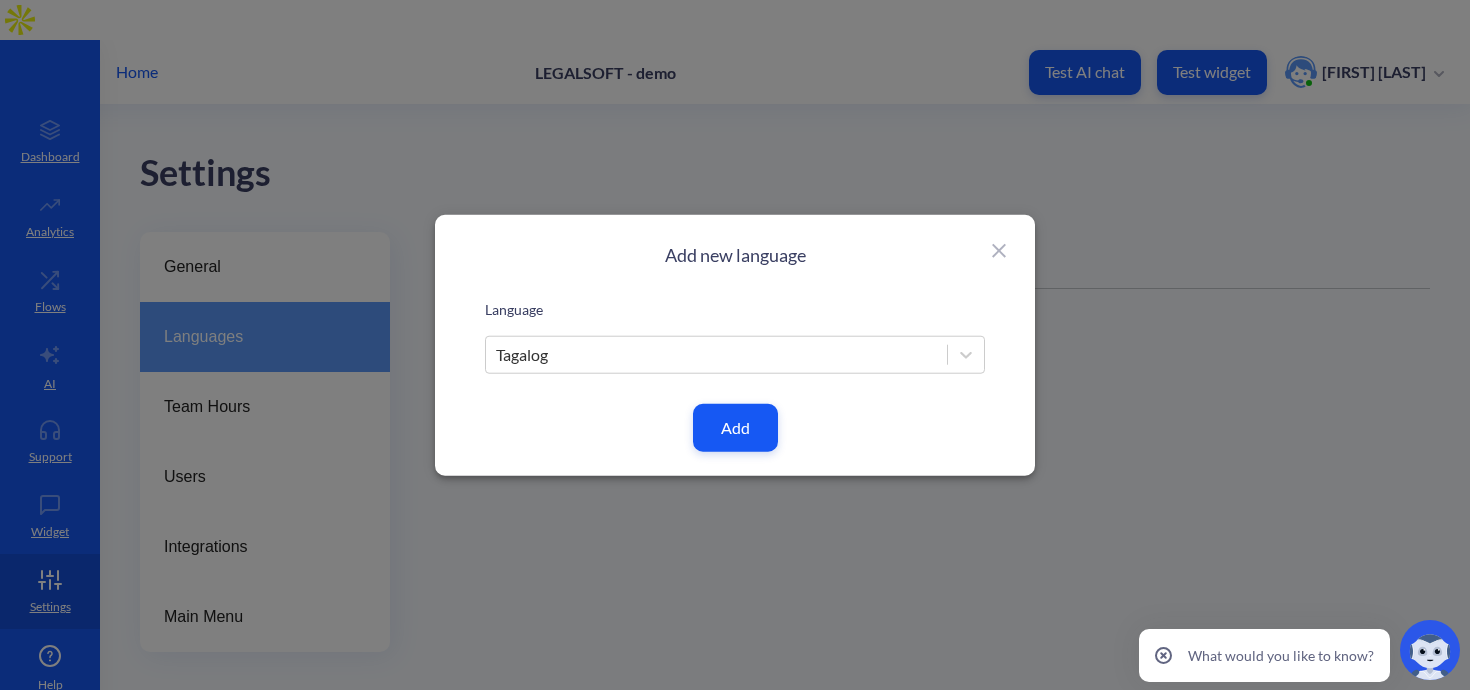 click 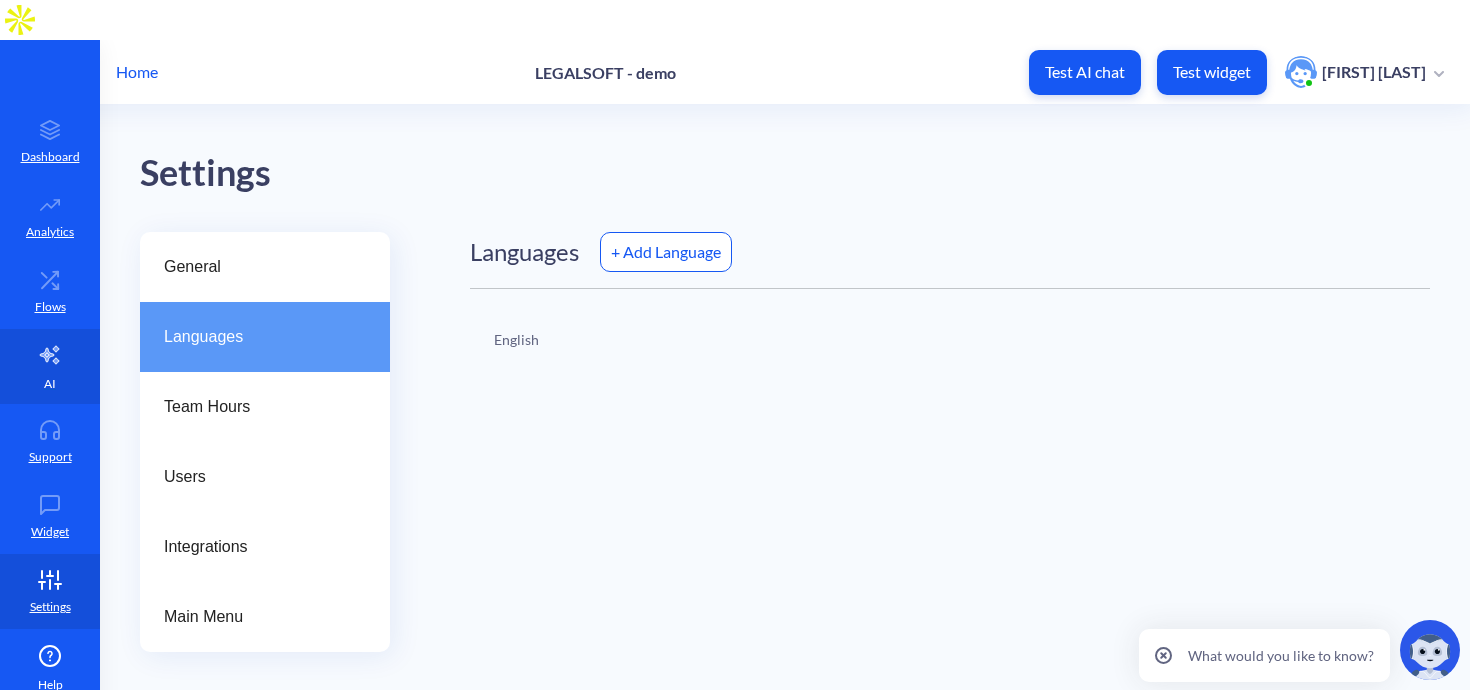 click 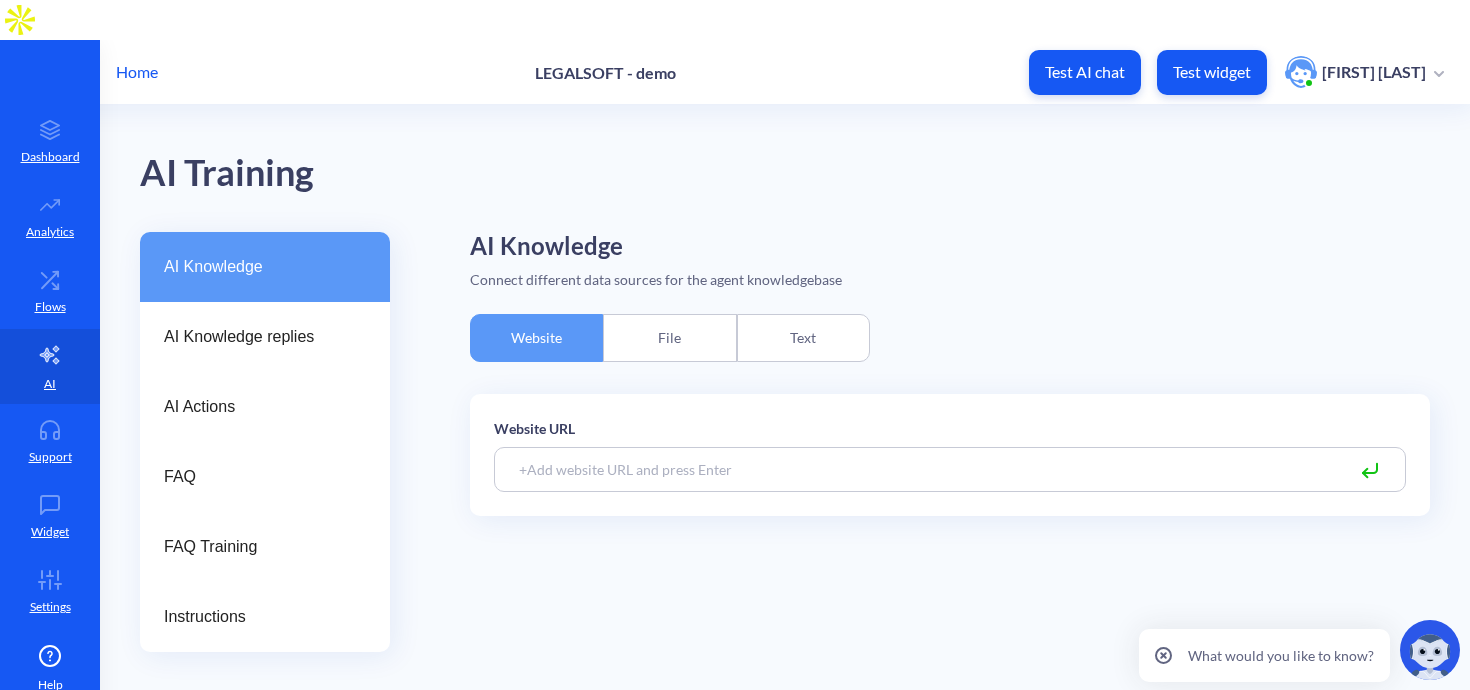 click on "File" at bounding box center [669, 338] 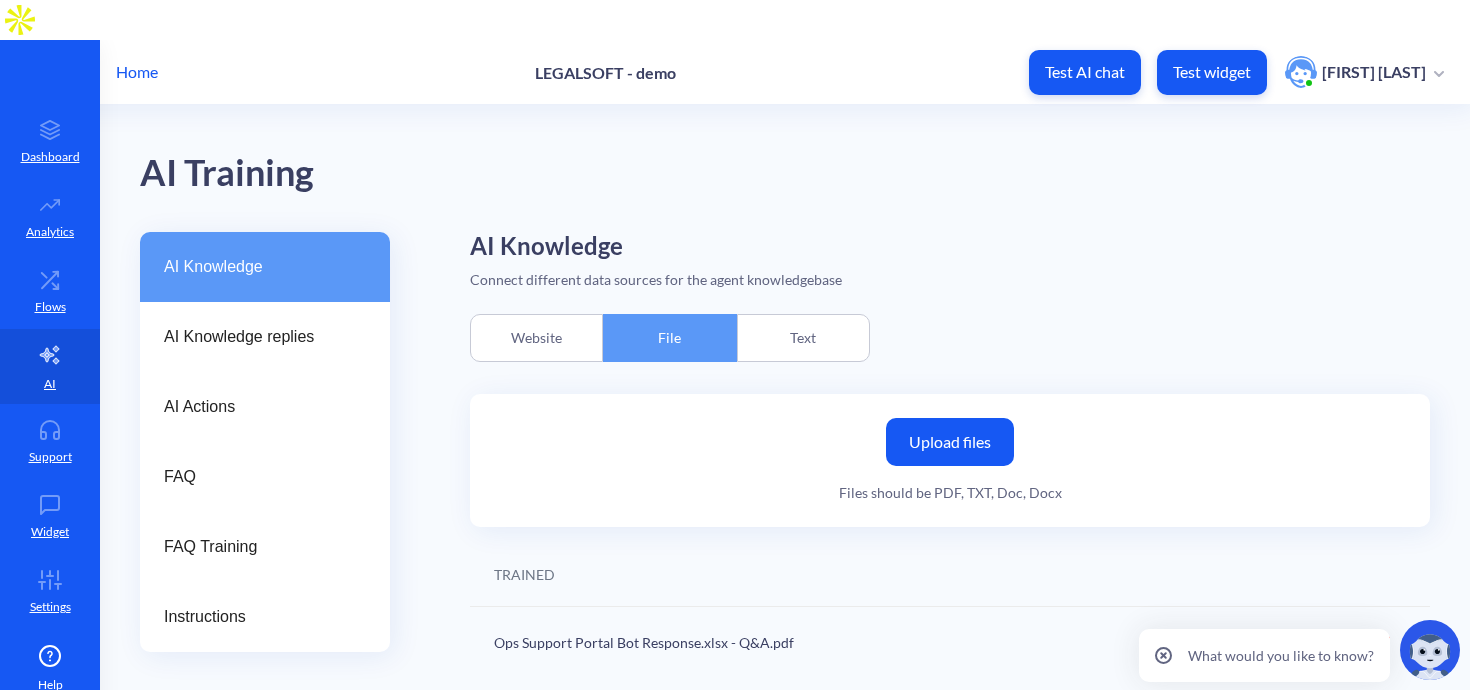 click on "Text" at bounding box center [803, 338] 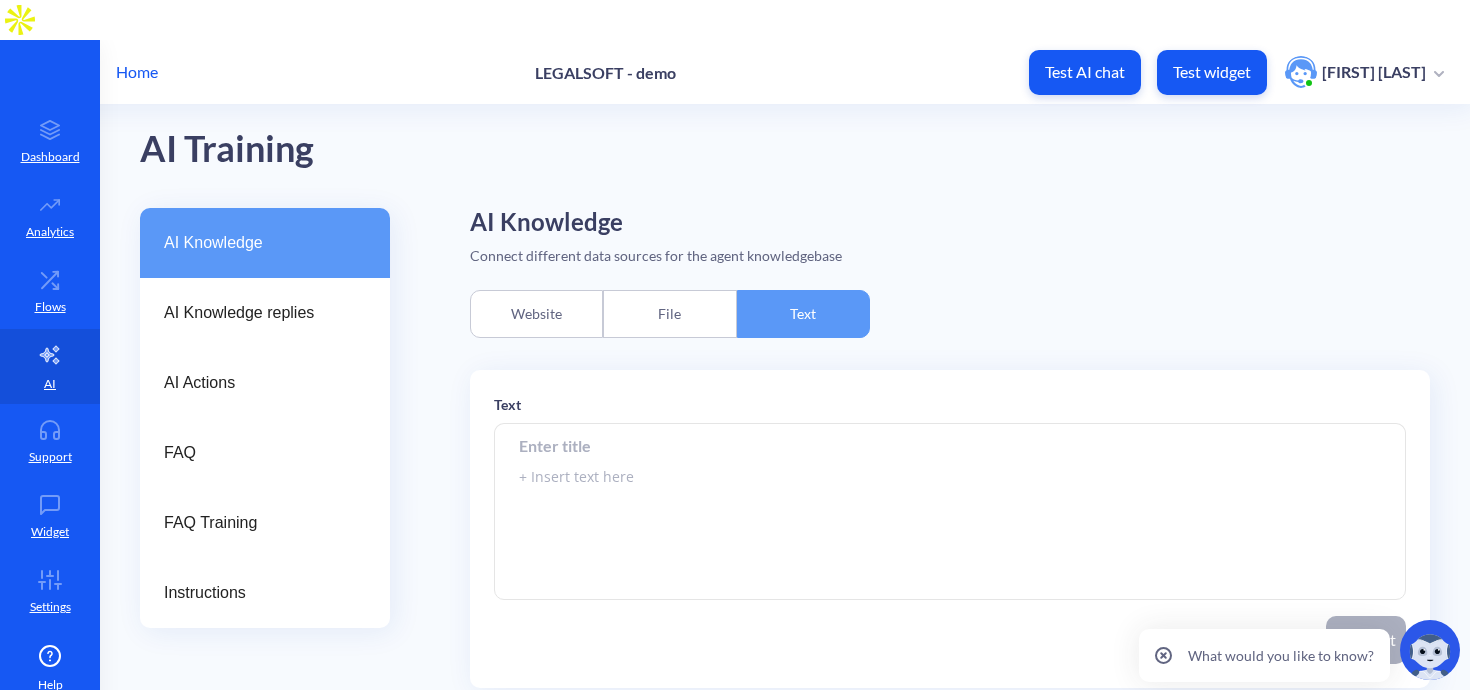 scroll, scrollTop: 0, scrollLeft: 0, axis: both 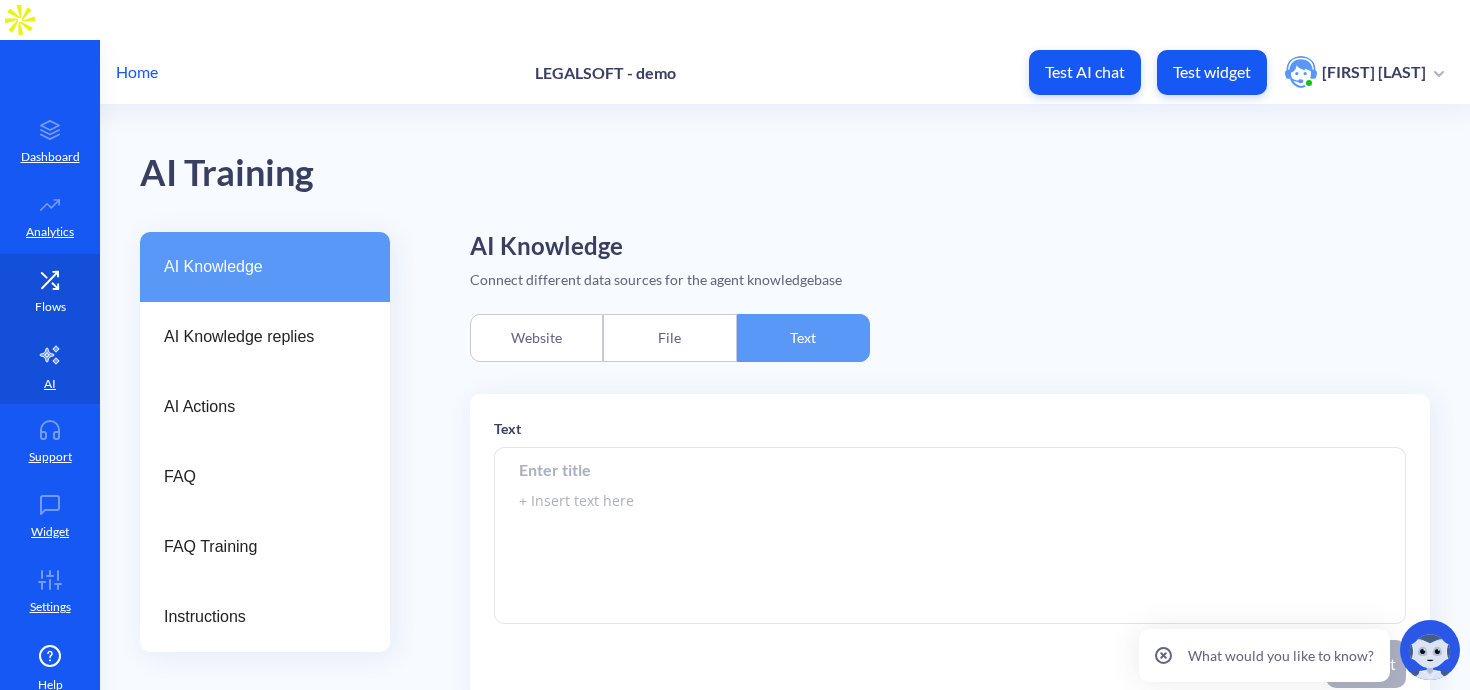 click 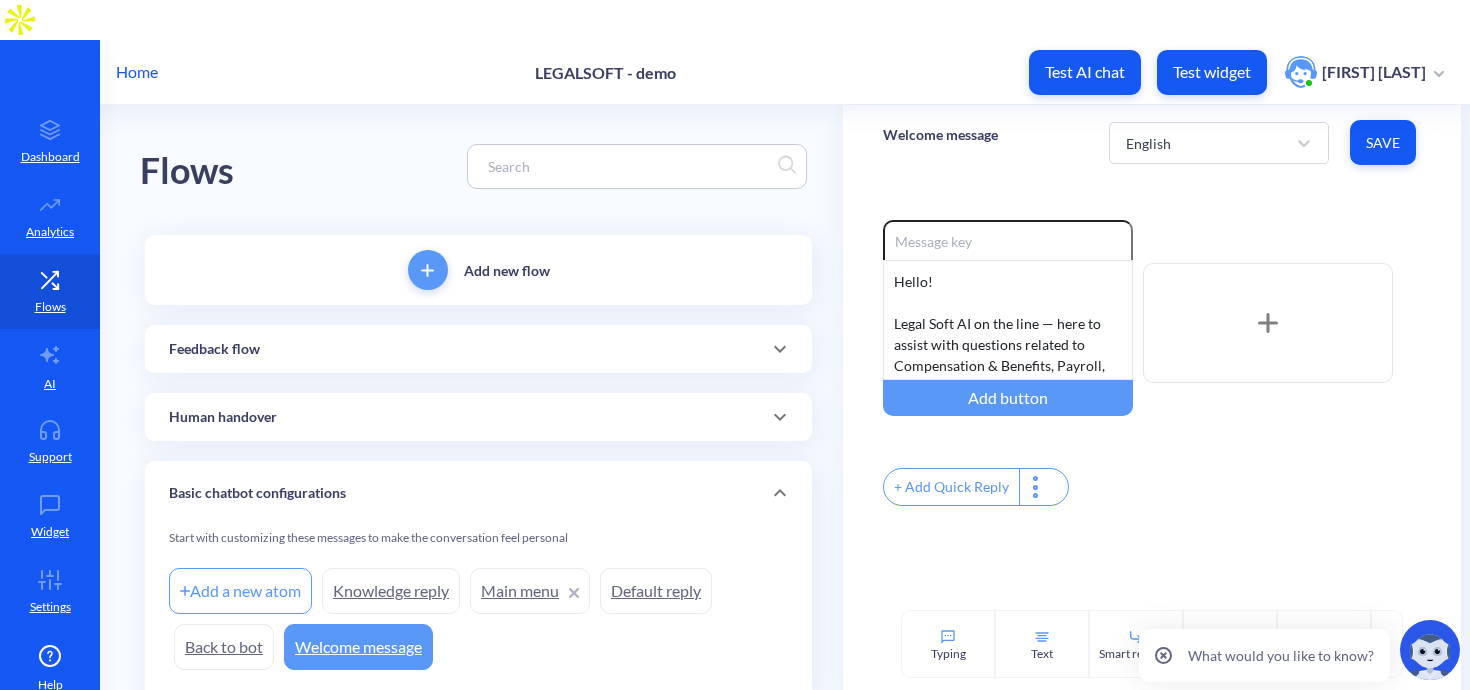 scroll, scrollTop: 36, scrollLeft: 0, axis: vertical 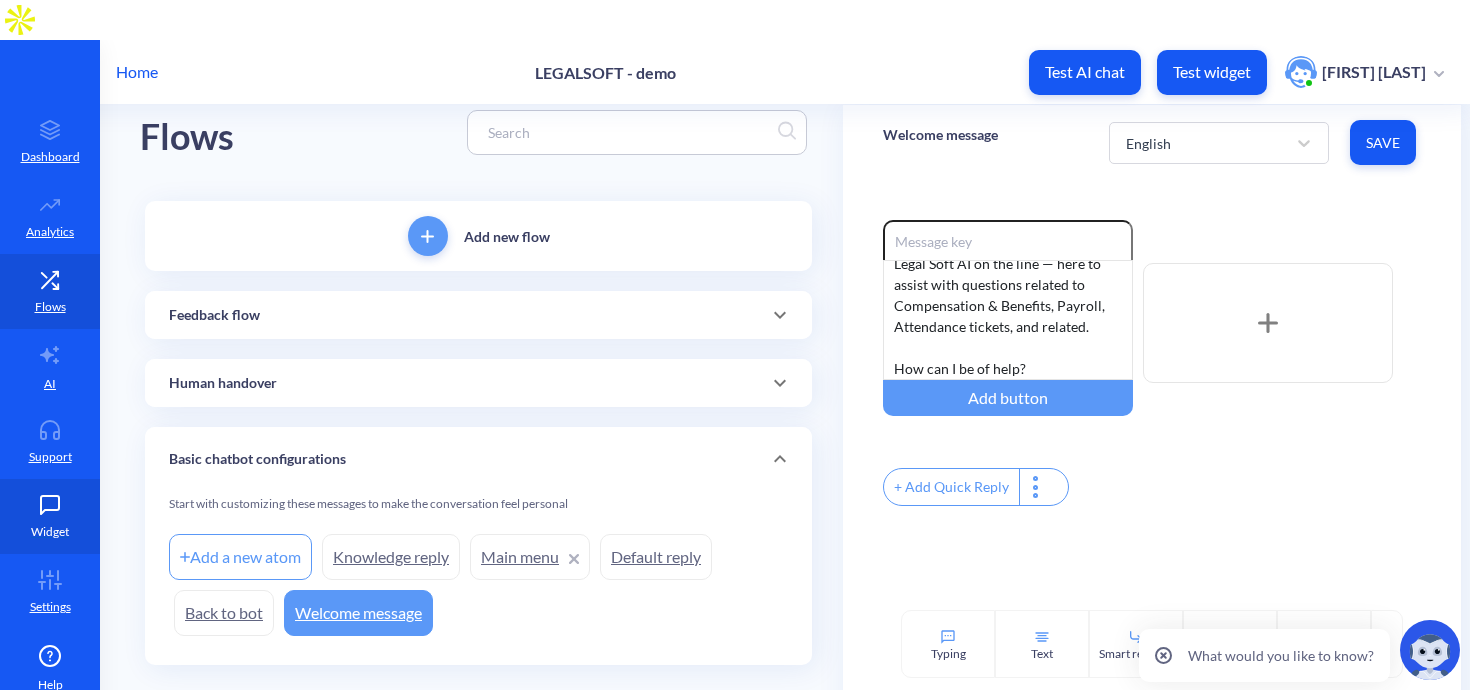 click on "Widget" at bounding box center (50, 516) 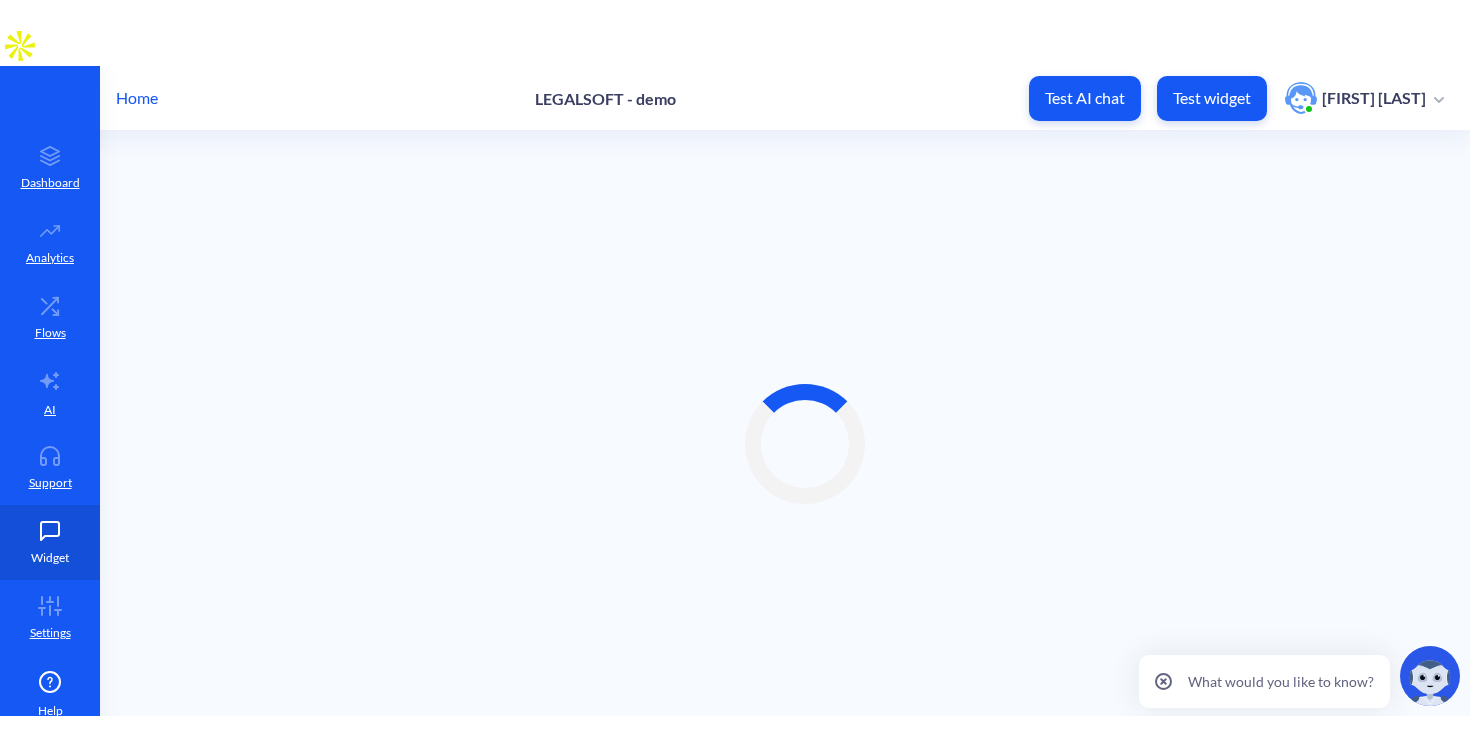 scroll, scrollTop: 0, scrollLeft: 0, axis: both 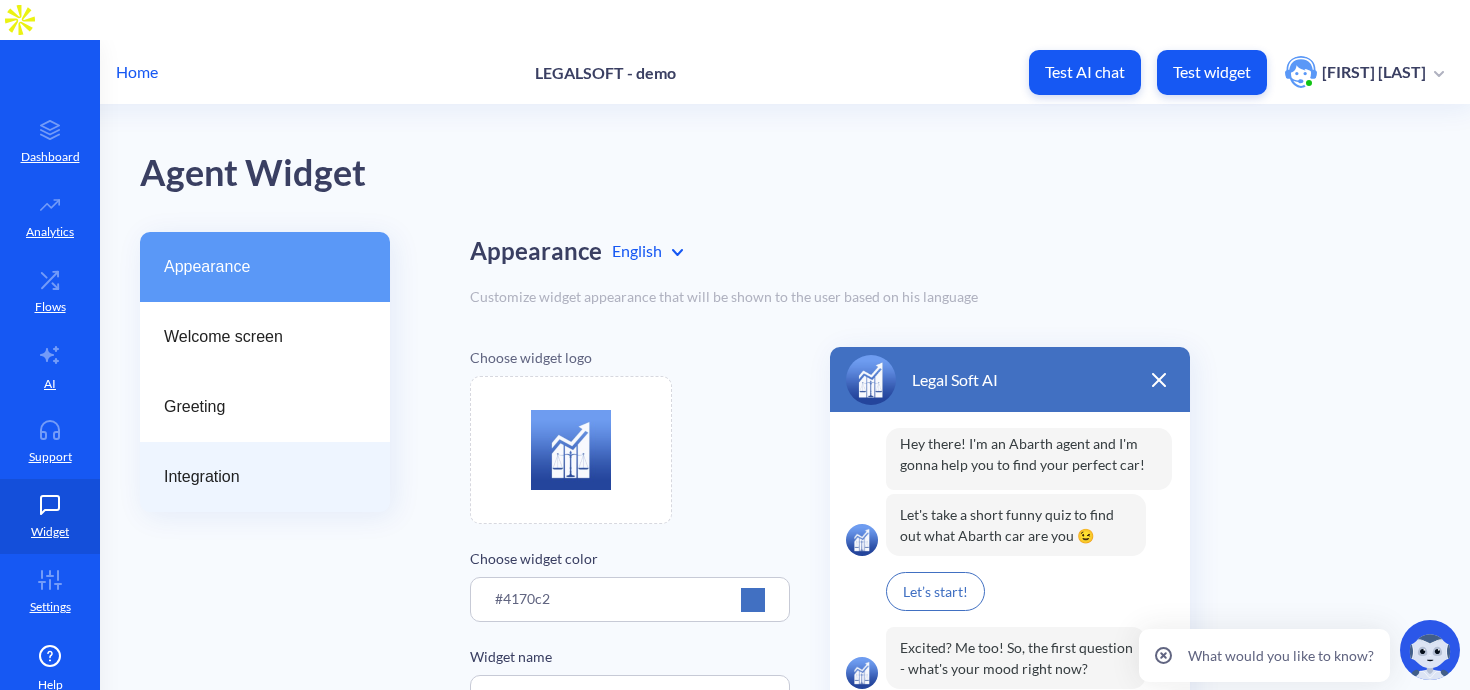 click on "Integration" at bounding box center (265, 477) 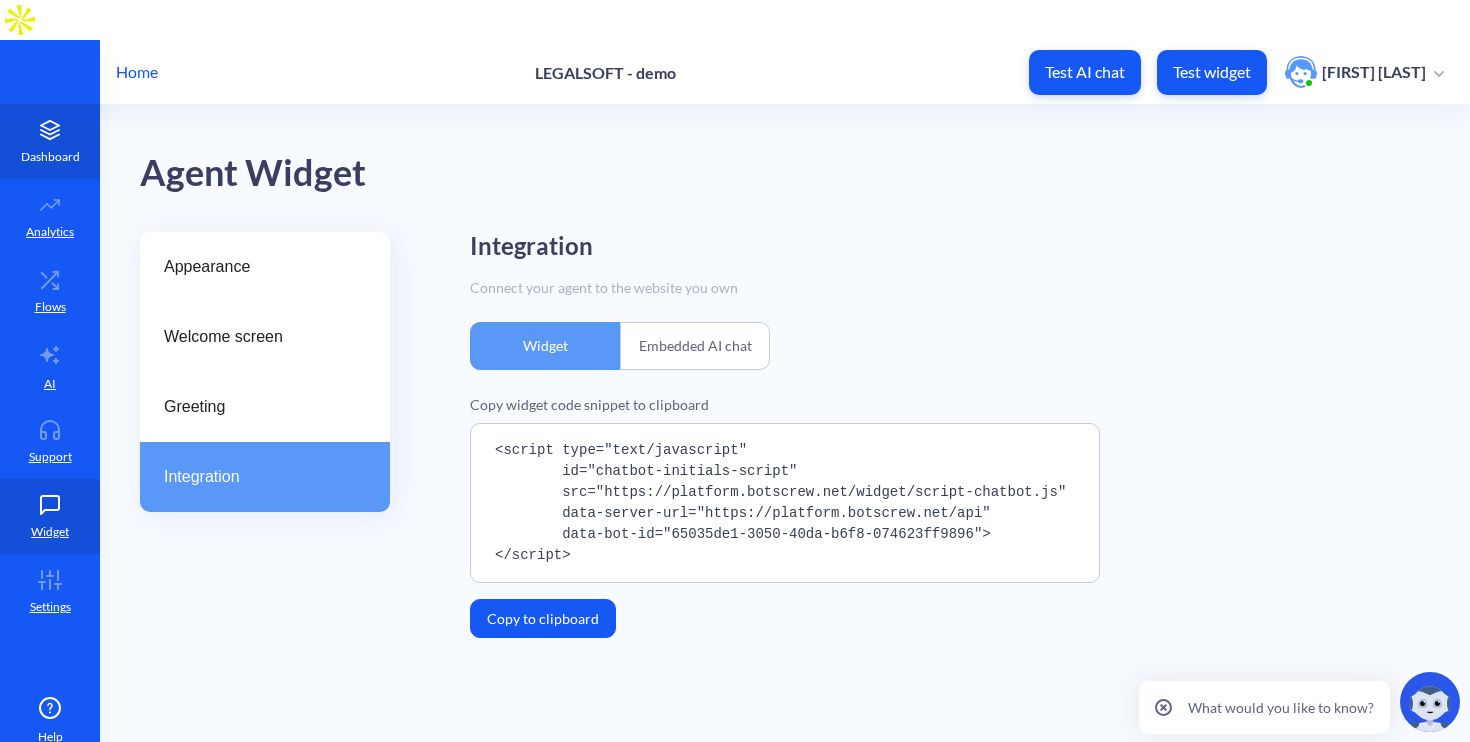 click 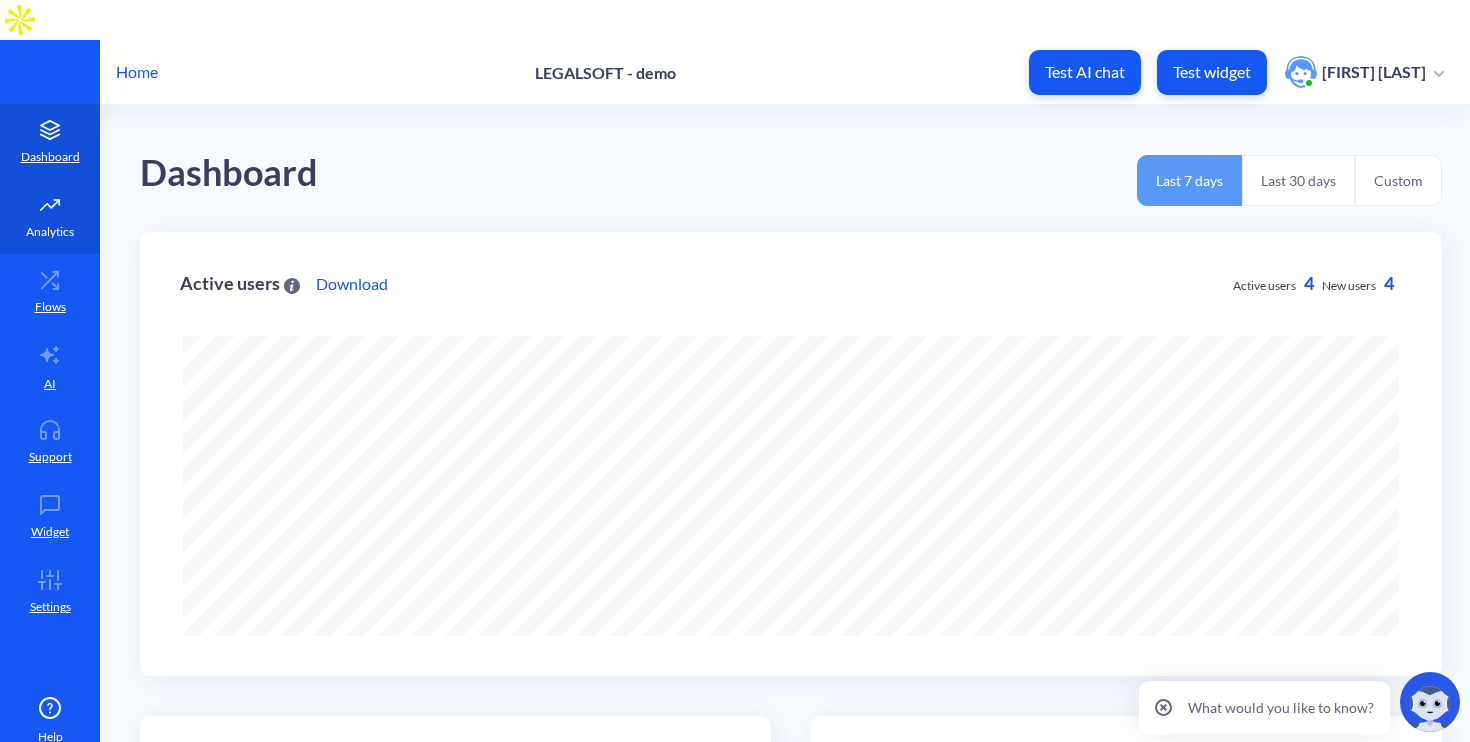 scroll, scrollTop: 999258, scrollLeft: 998530, axis: both 